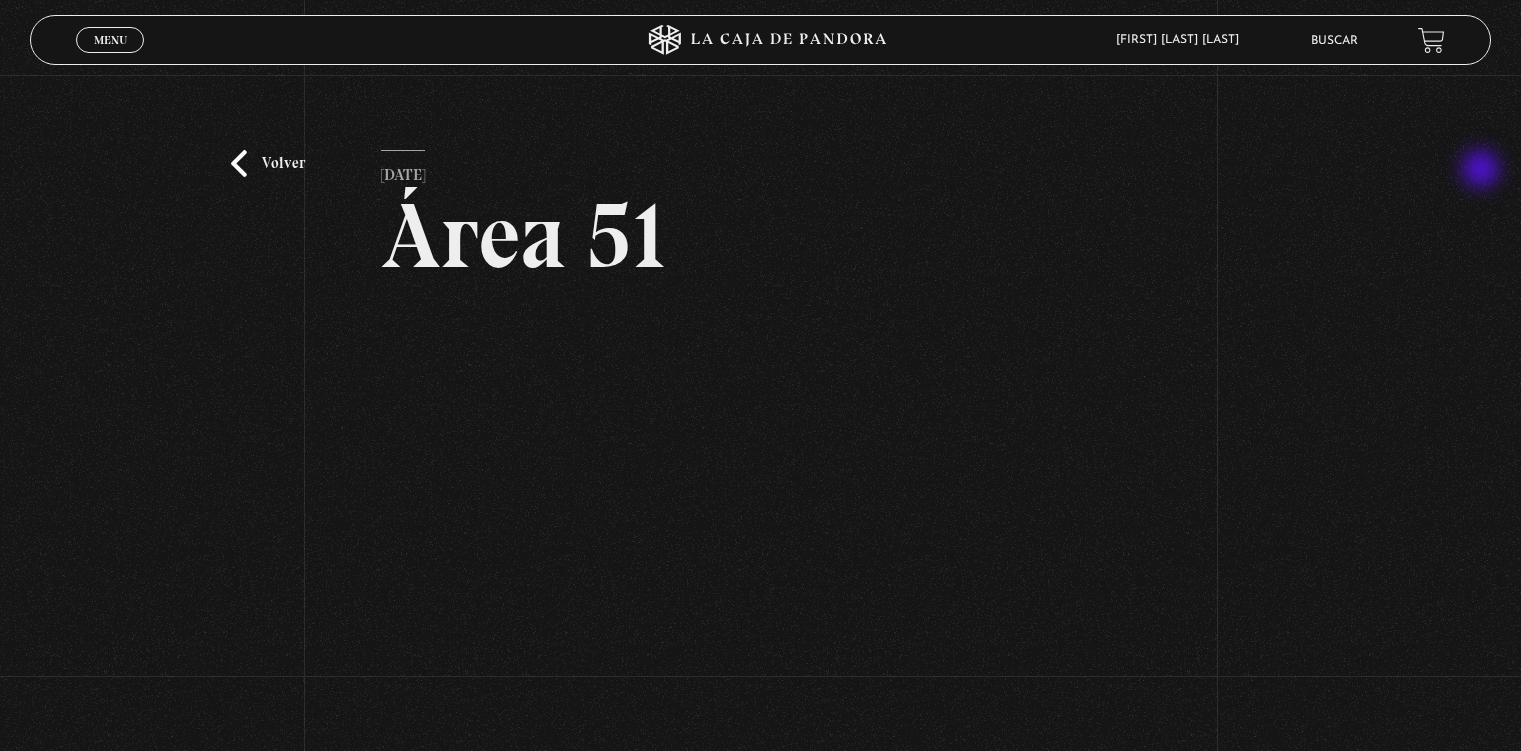 scroll, scrollTop: 130, scrollLeft: 0, axis: vertical 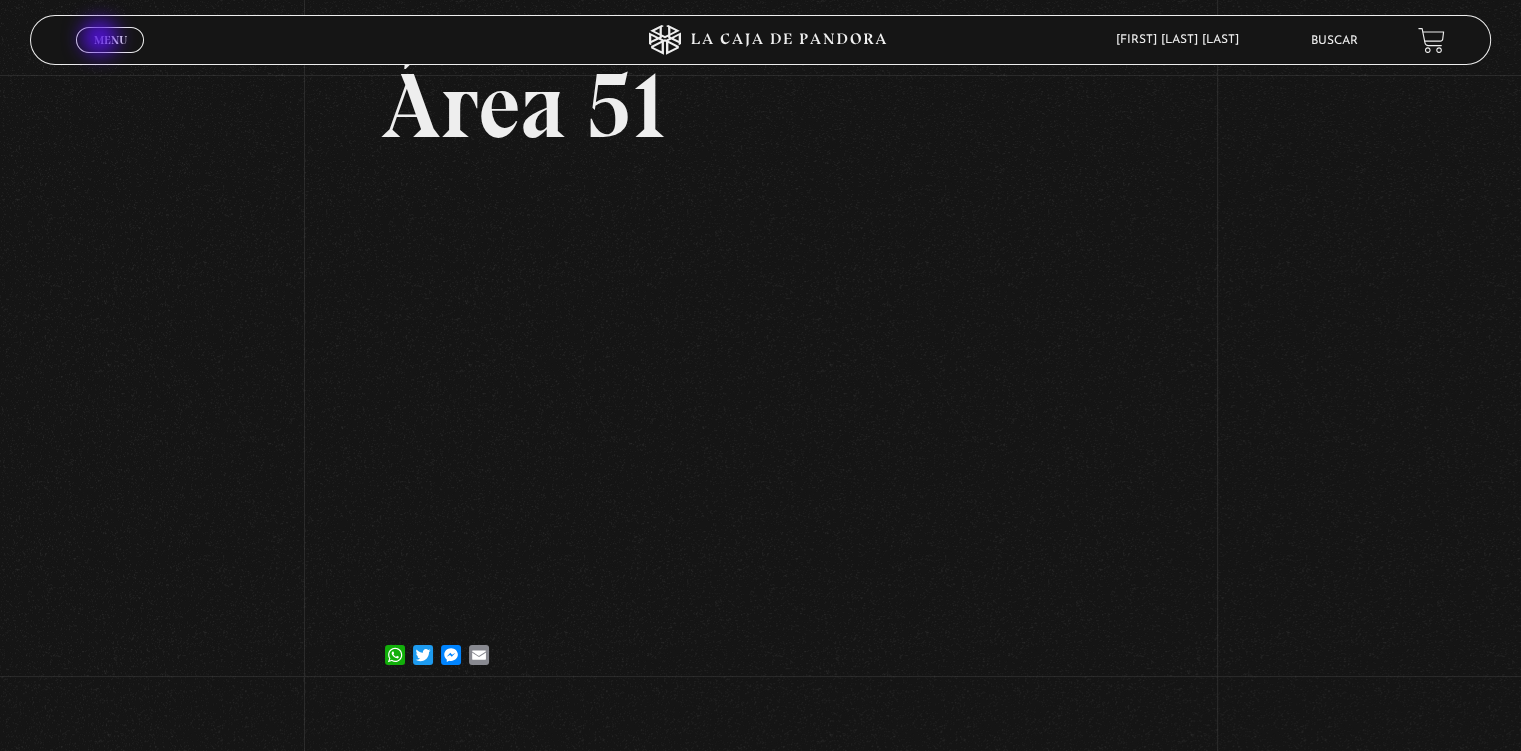 click on "Menu" at bounding box center [110, 40] 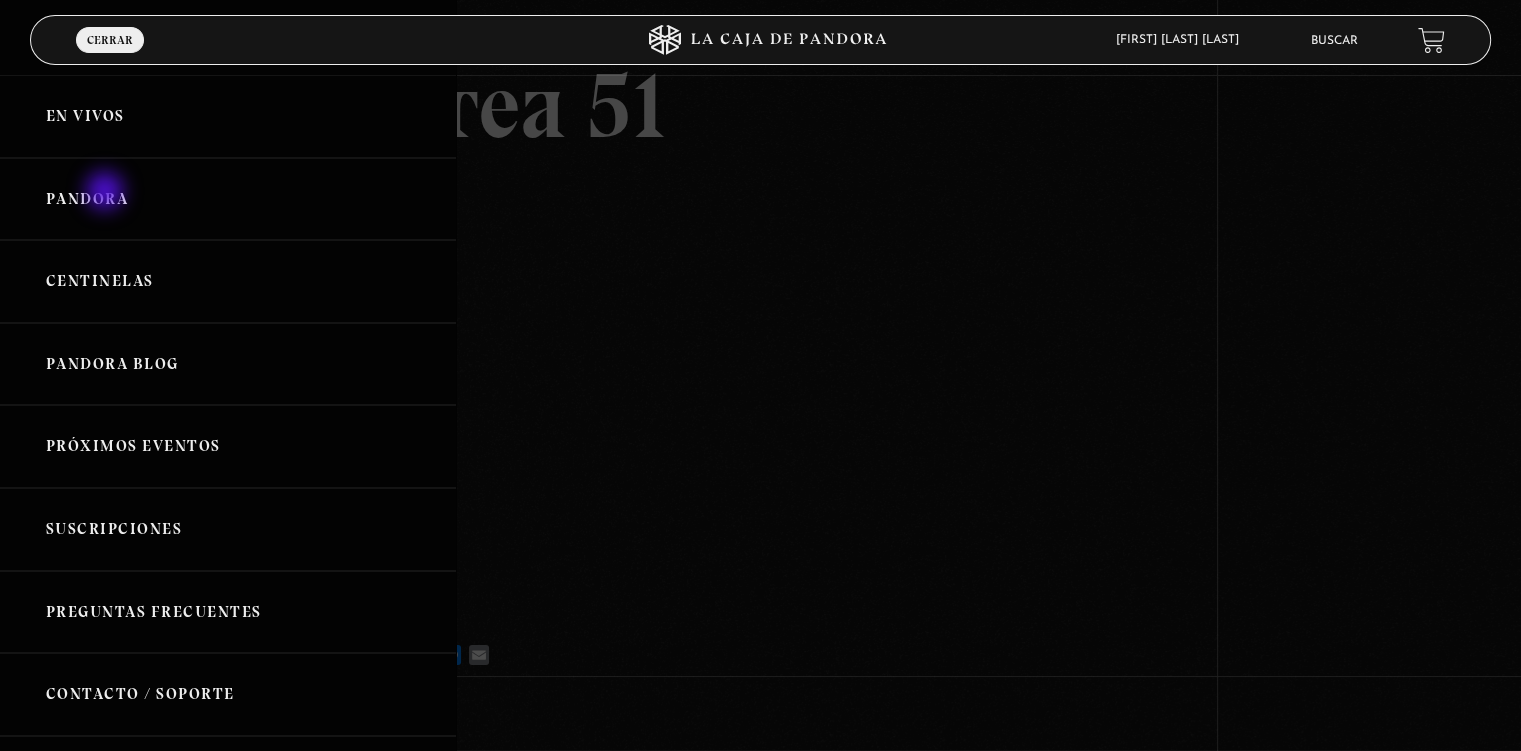 click on "Pandora" at bounding box center [228, 199] 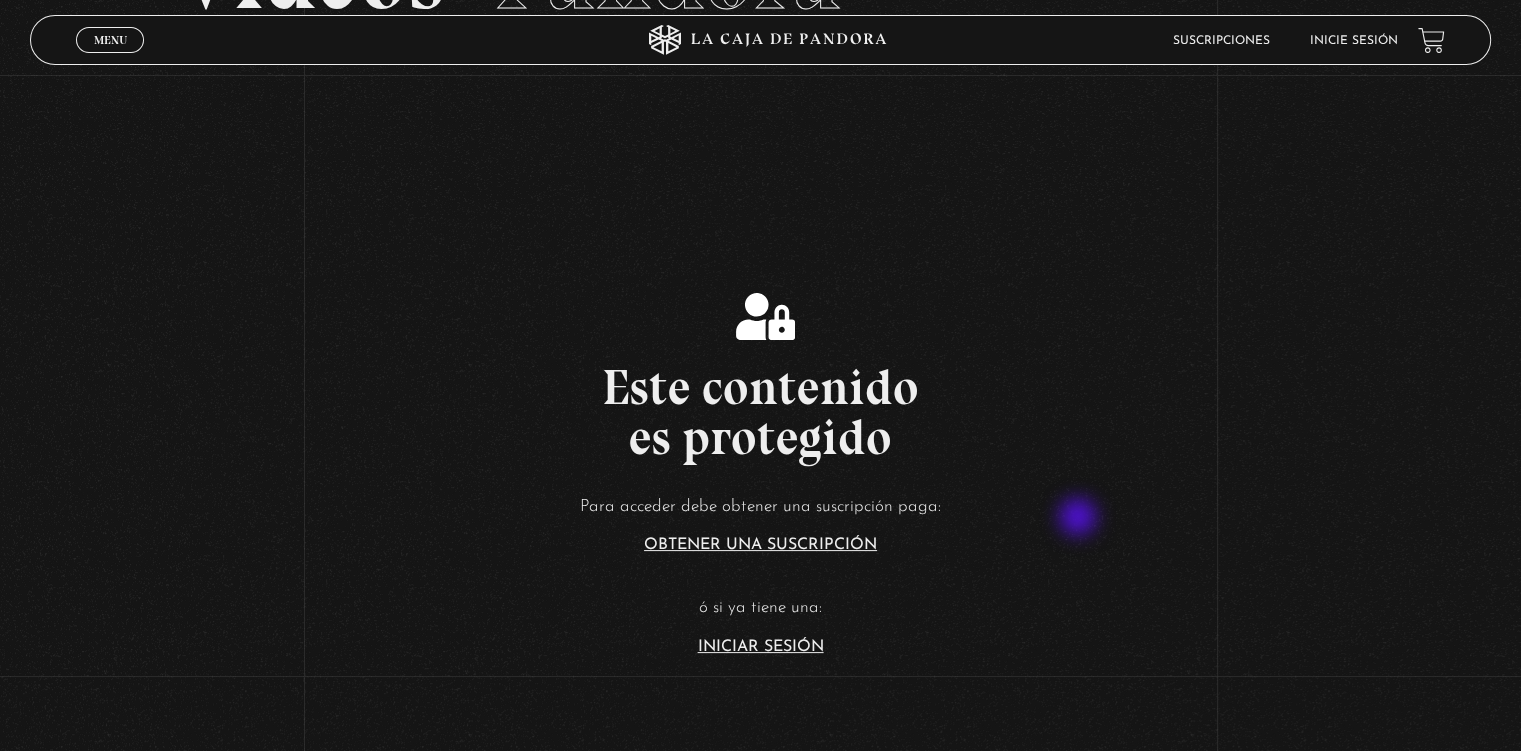 scroll, scrollTop: 200, scrollLeft: 0, axis: vertical 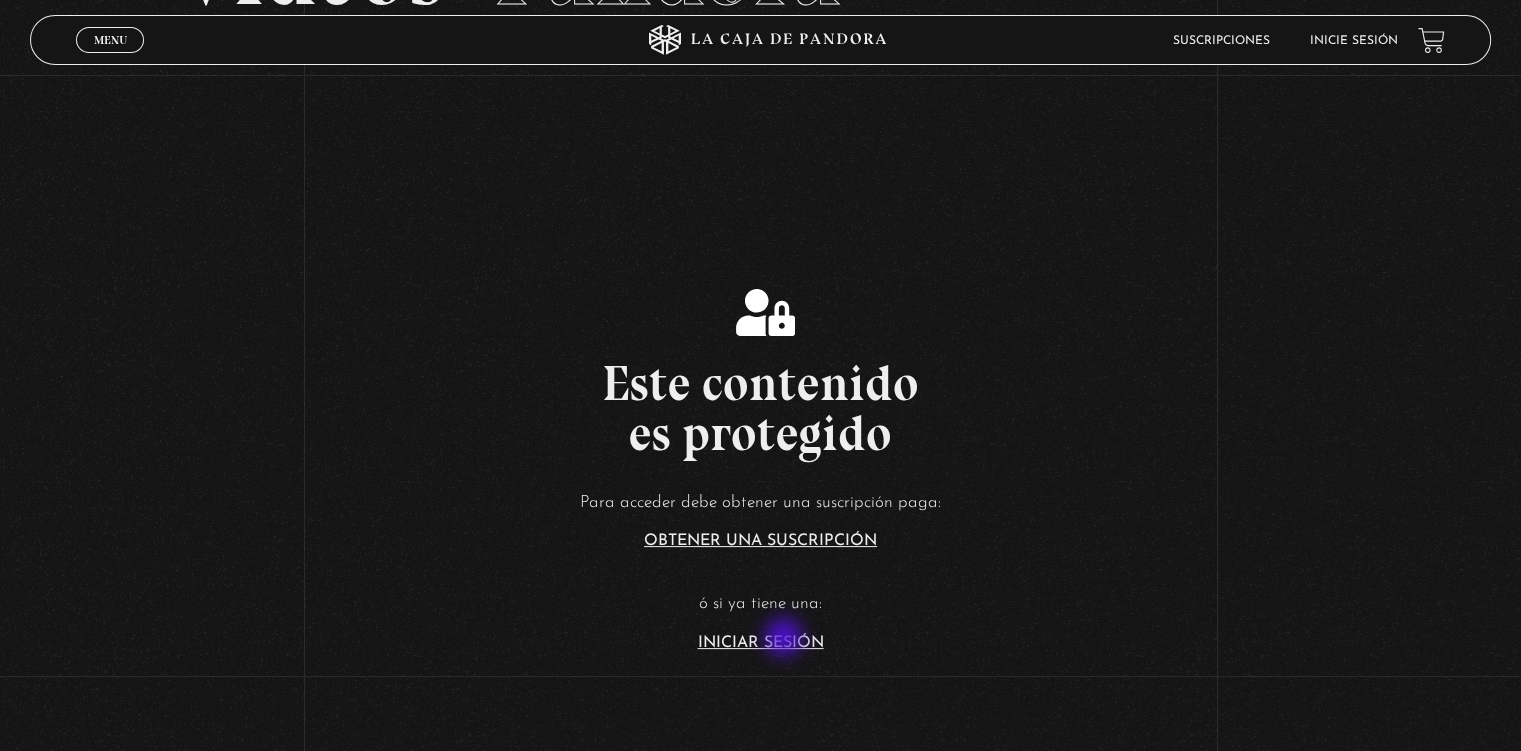 click on "Iniciar Sesión" at bounding box center (761, 643) 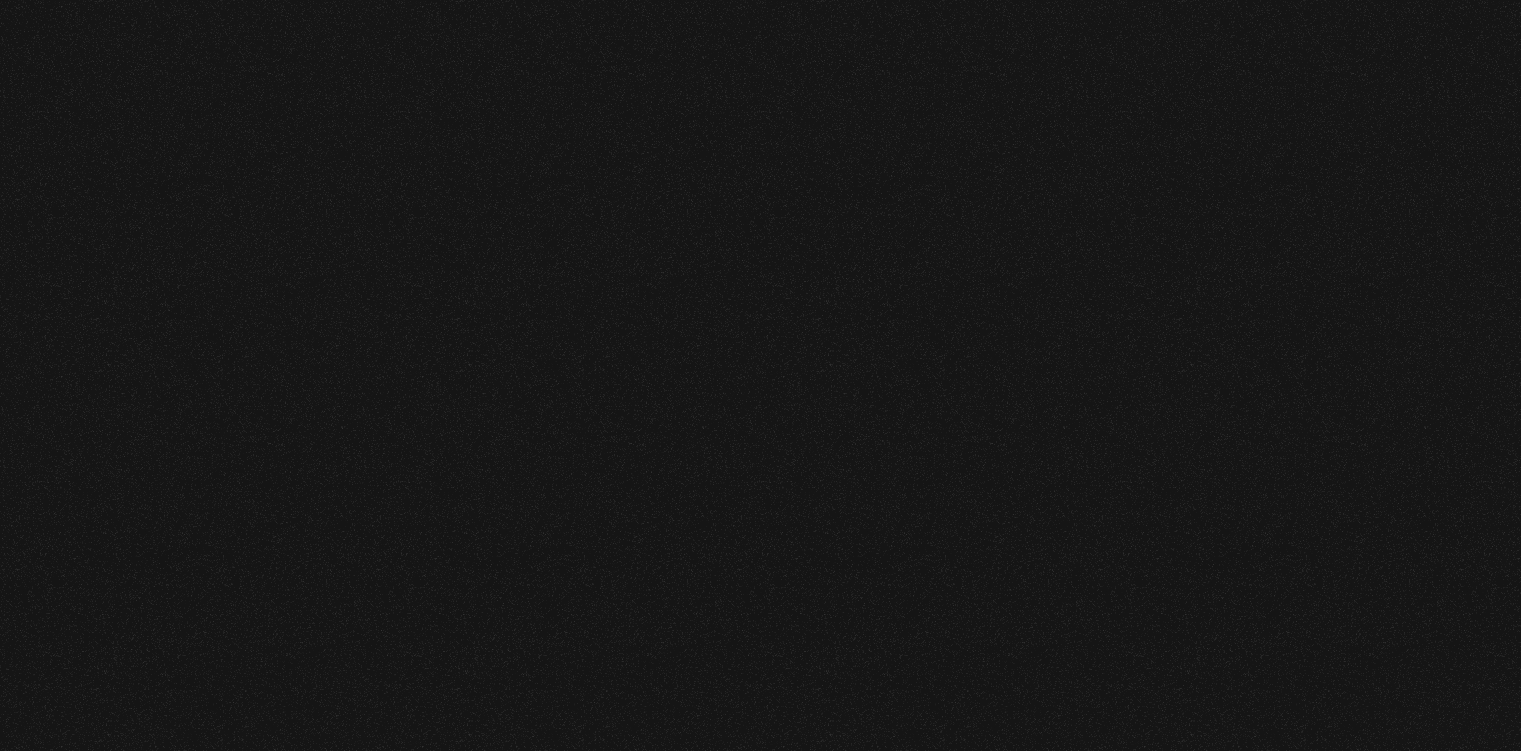 scroll, scrollTop: 0, scrollLeft: 0, axis: both 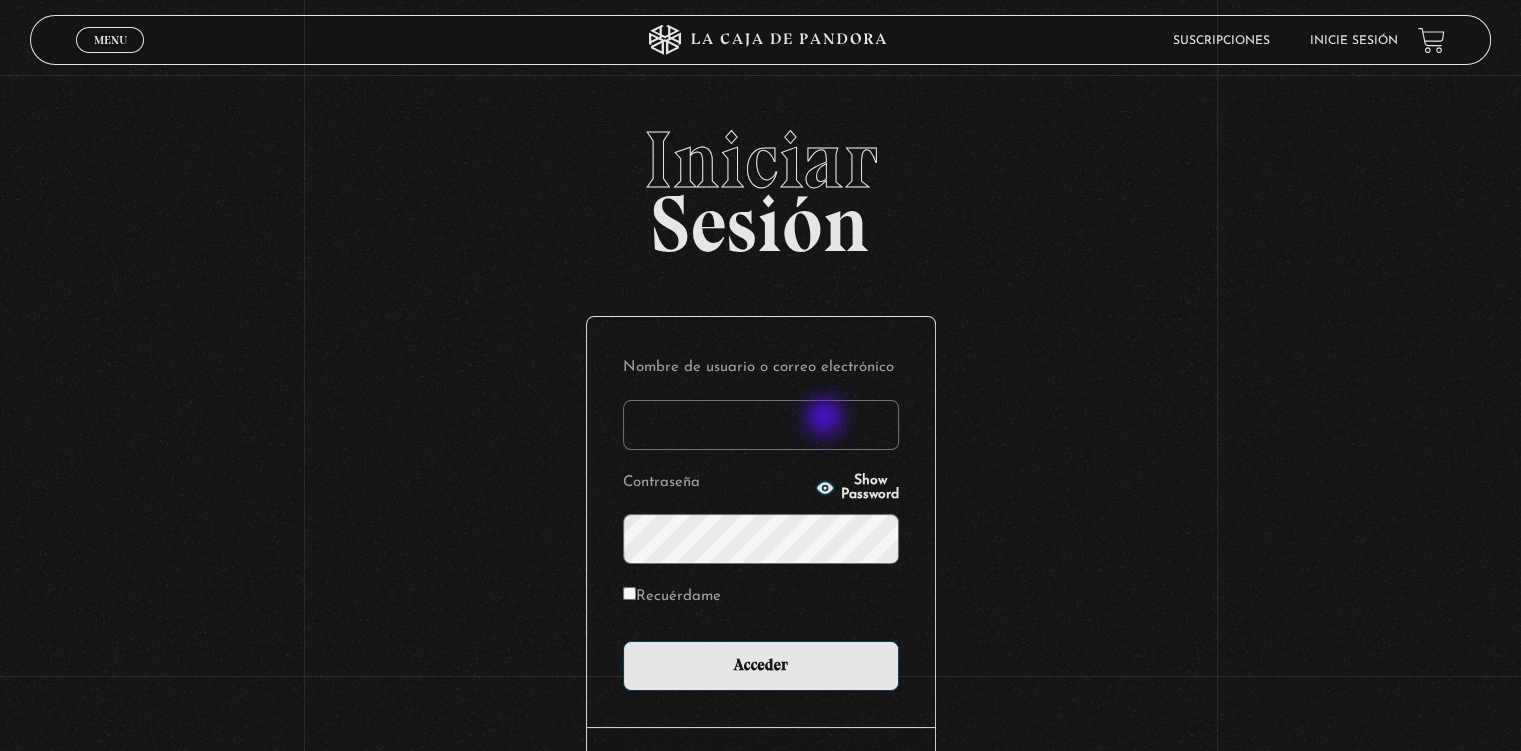 click on "Nombre de usuario o correo electrónico" at bounding box center [761, 425] 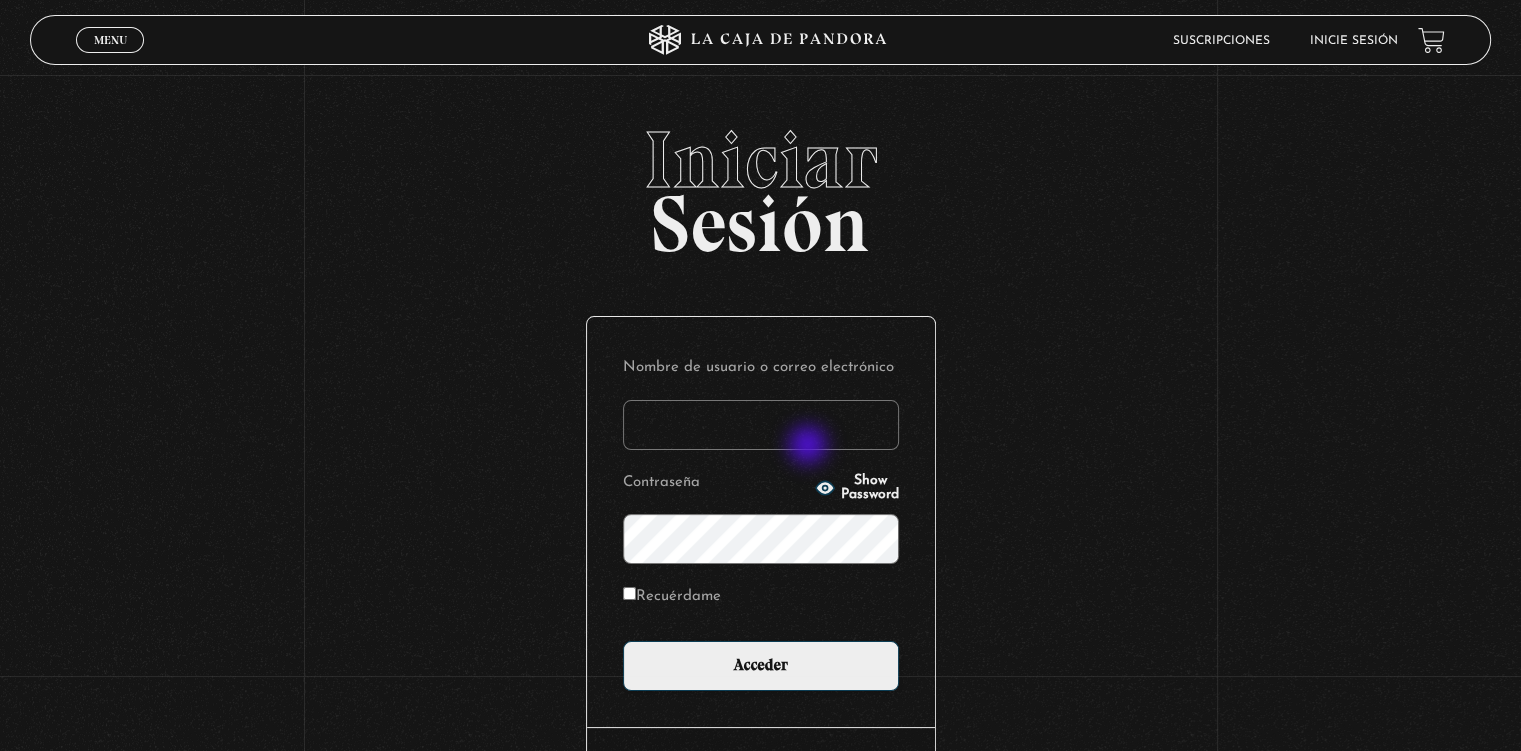 type on "klovegood" 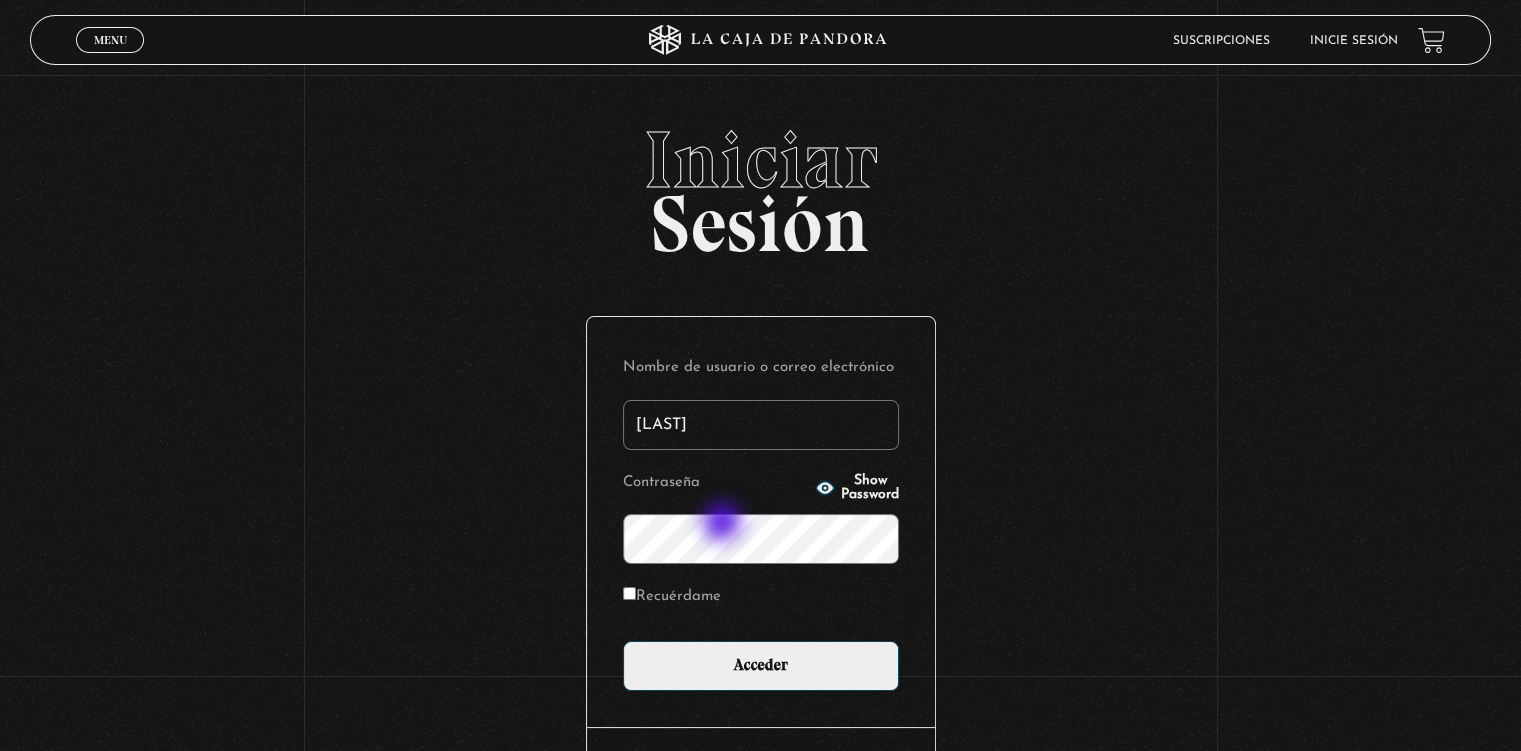 click on "Acceder" at bounding box center (761, 666) 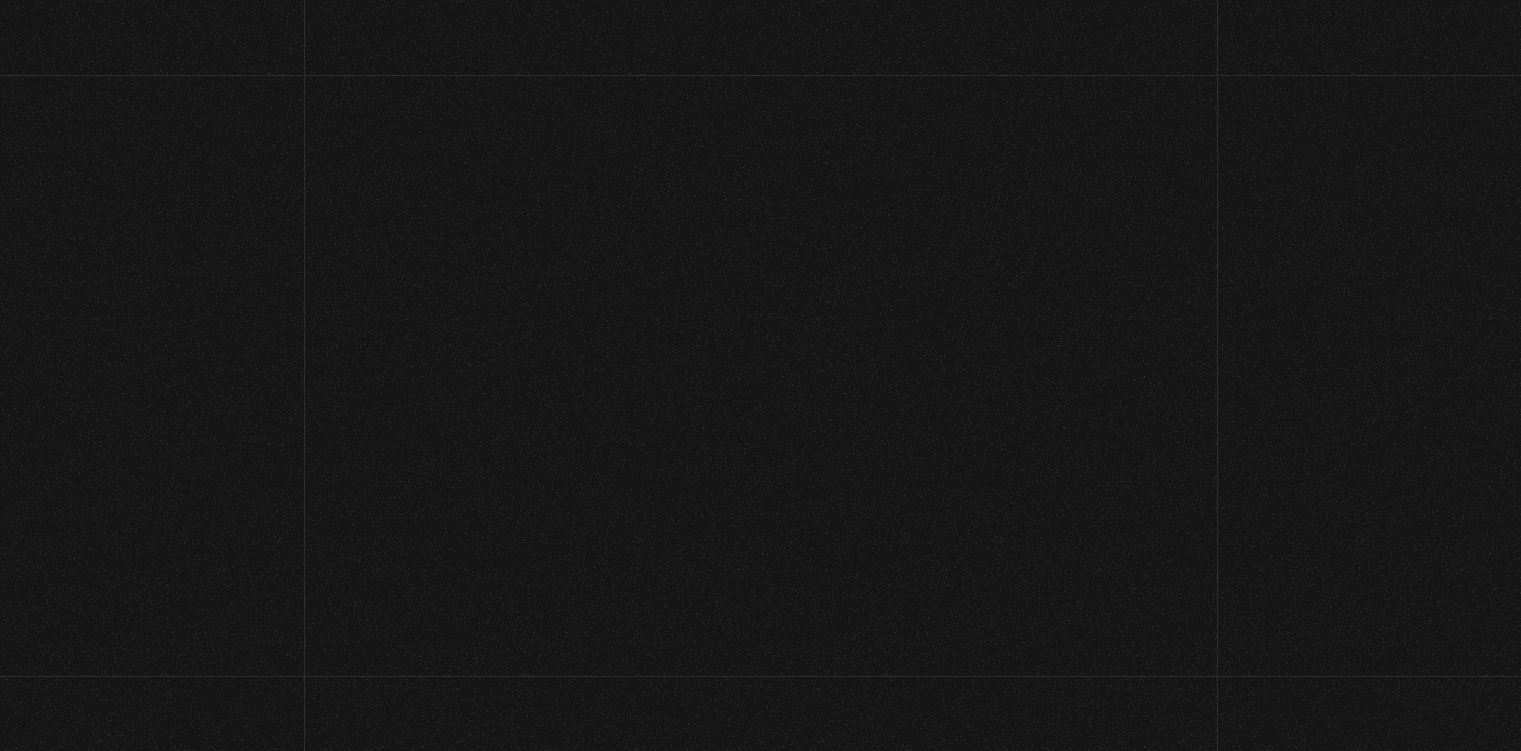 scroll, scrollTop: 0, scrollLeft: 0, axis: both 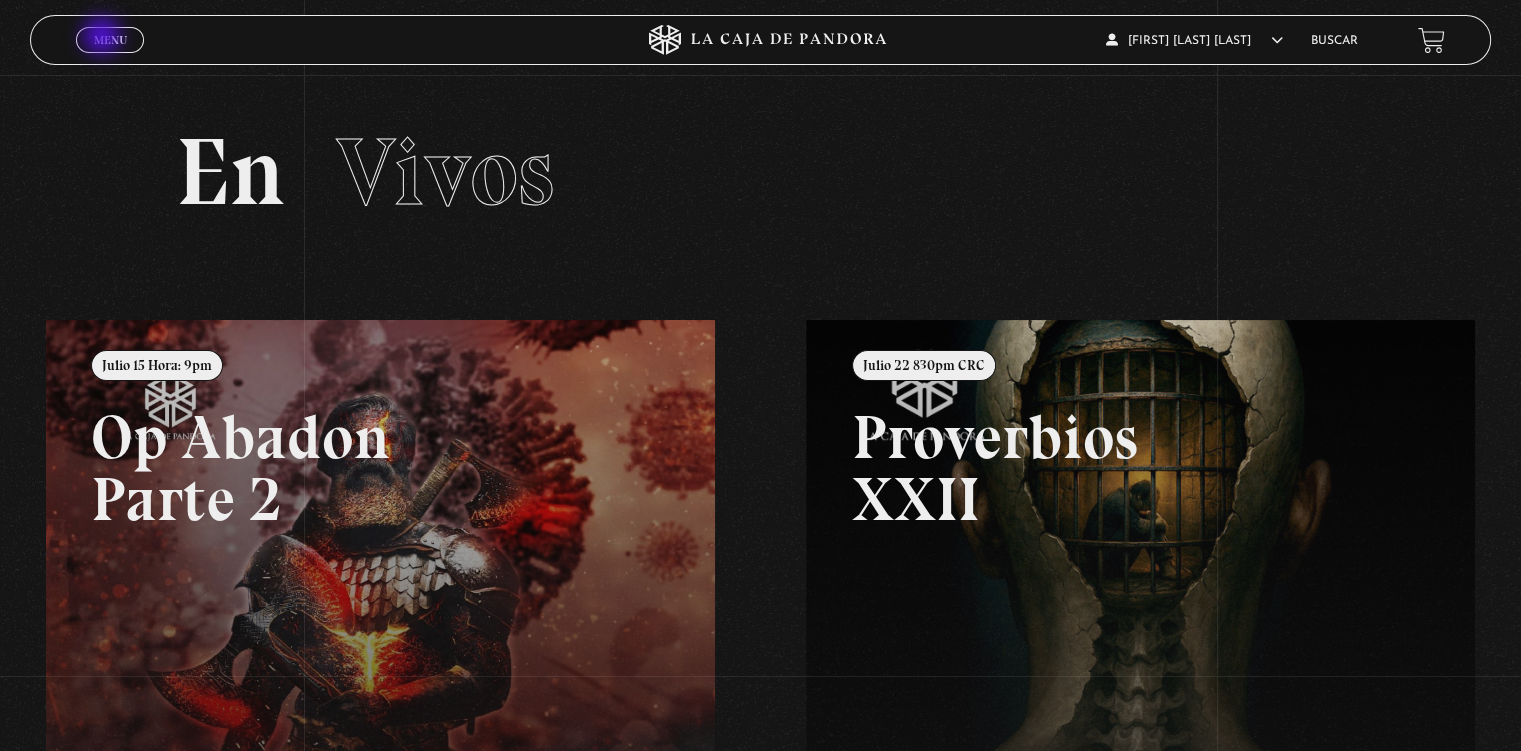 click on "Menu" at bounding box center (110, 40) 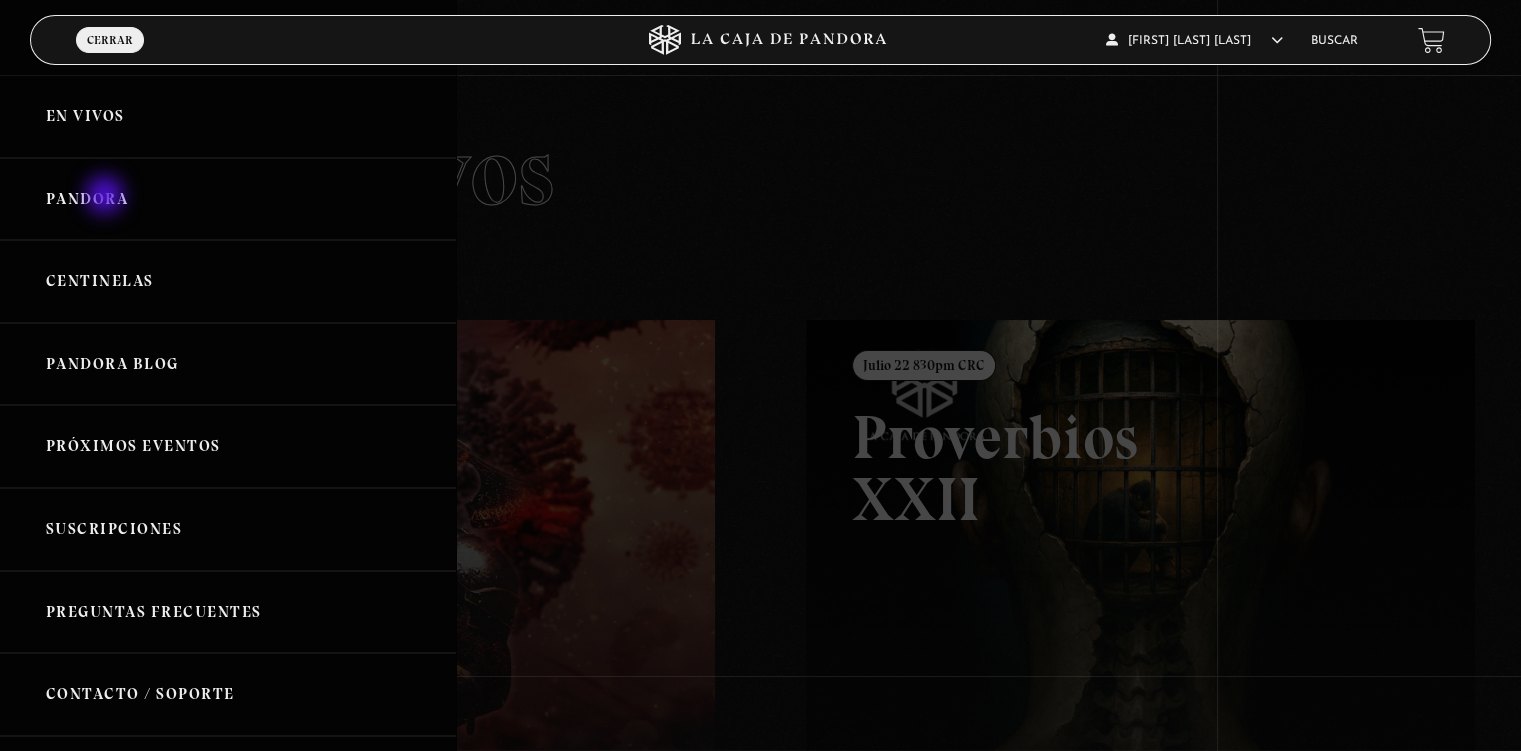 click on "Pandora" at bounding box center [228, 199] 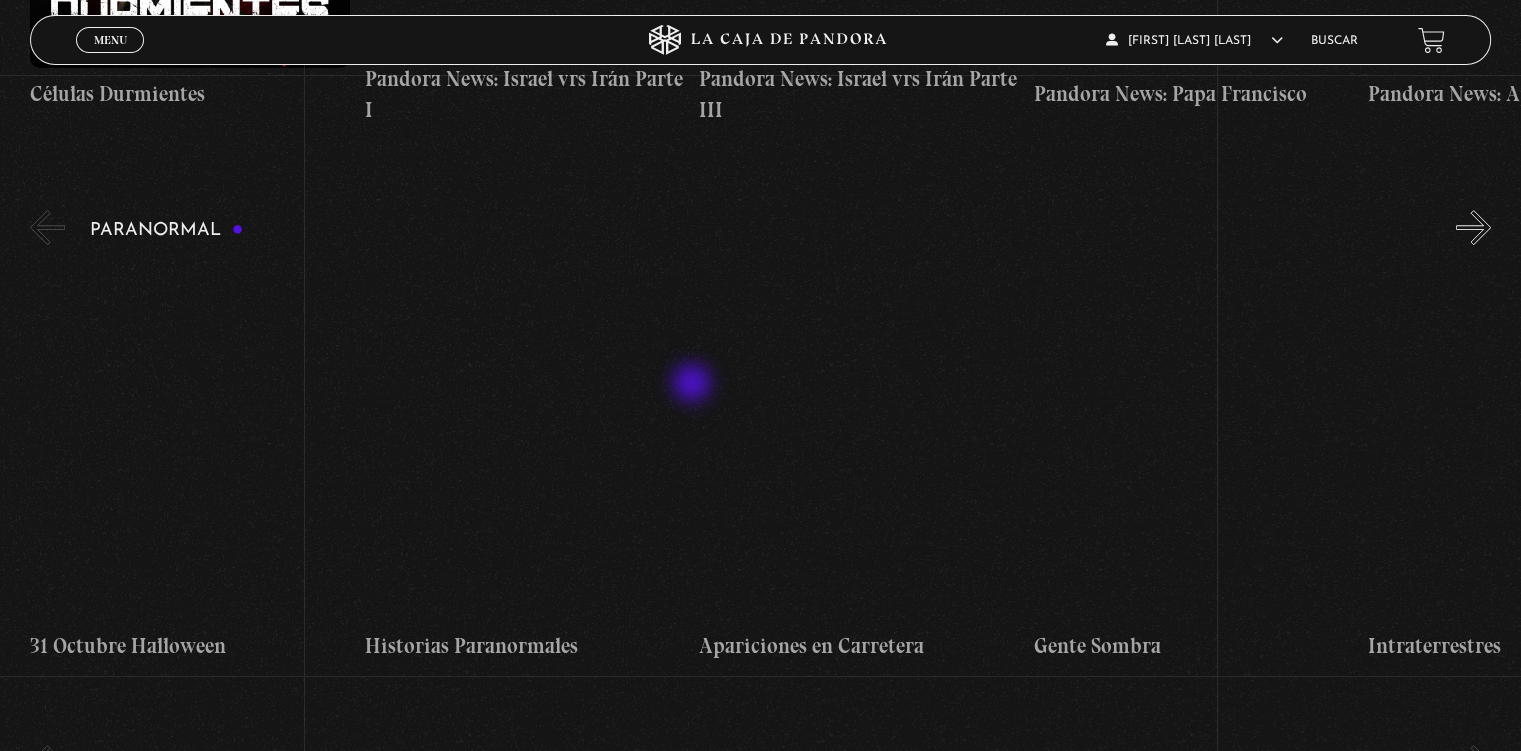 scroll, scrollTop: 800, scrollLeft: 0, axis: vertical 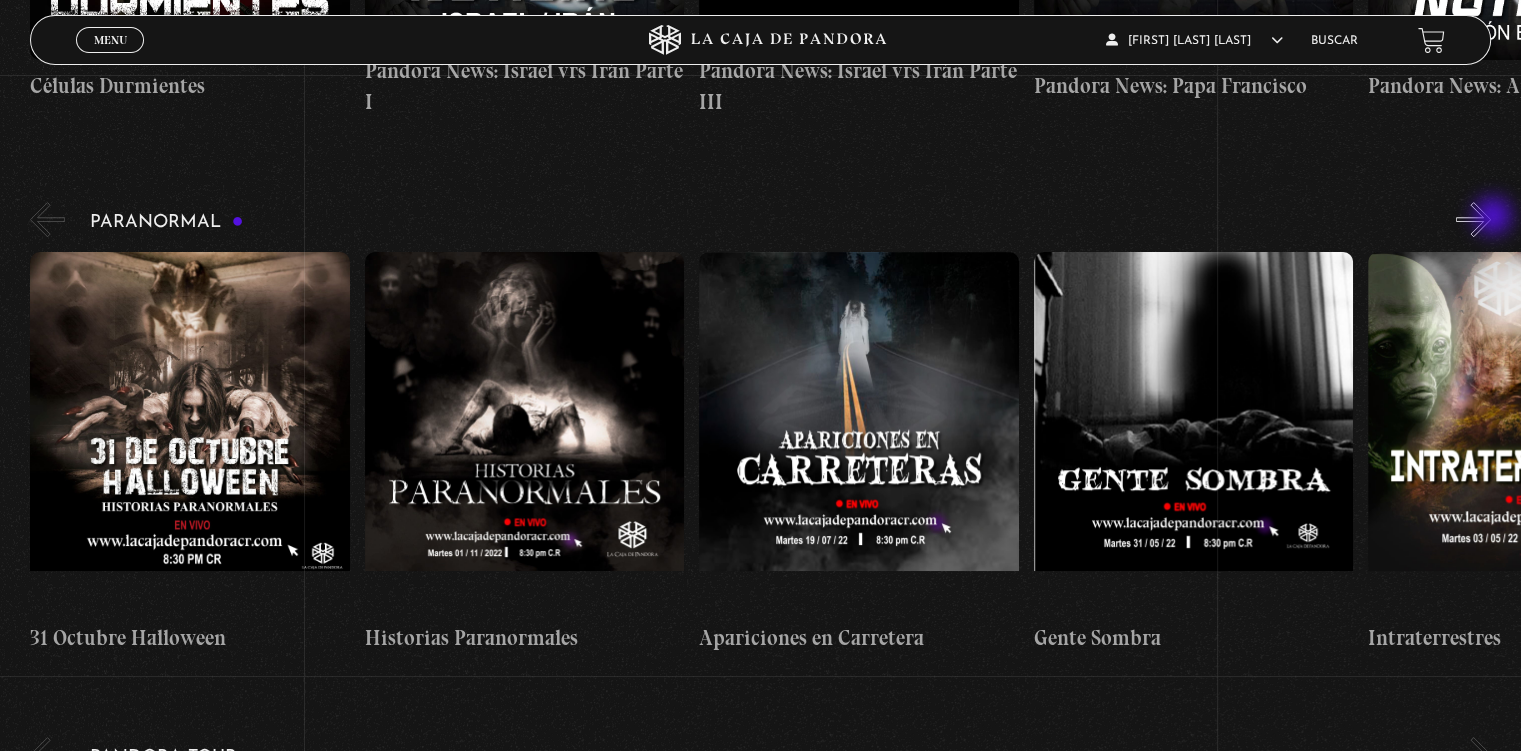 click on "»" at bounding box center [1473, 219] 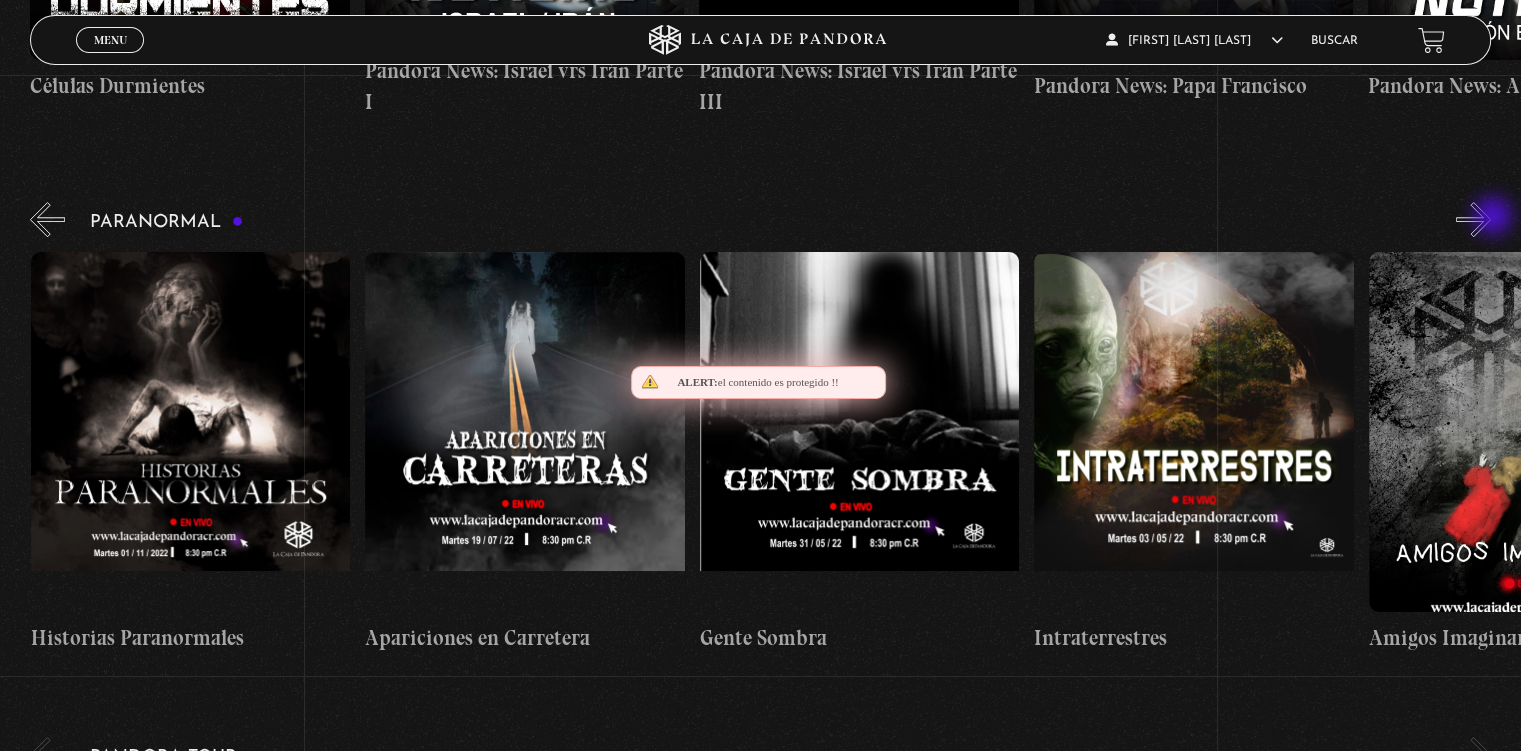 click on "»" at bounding box center [1473, 219] 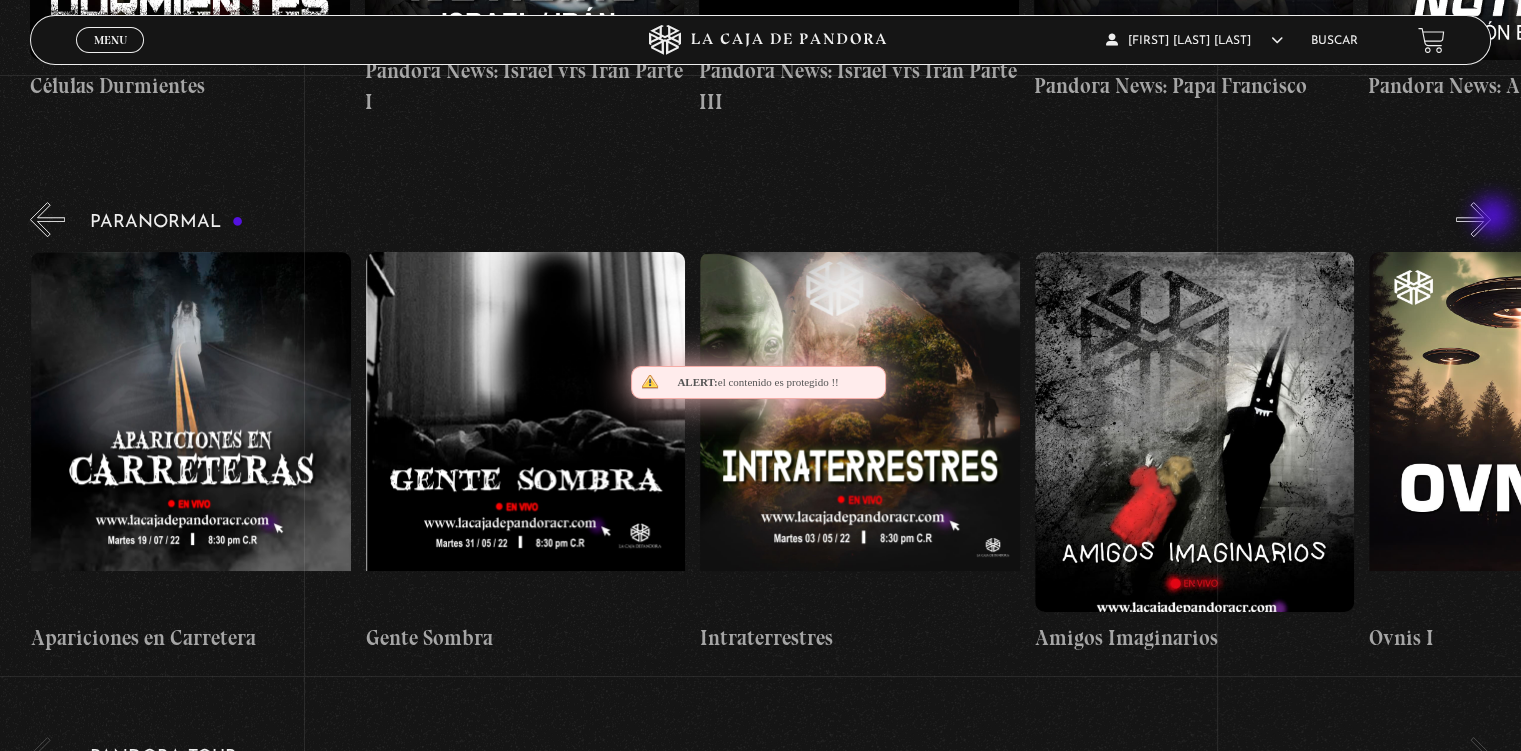 click on "»" at bounding box center [1473, 219] 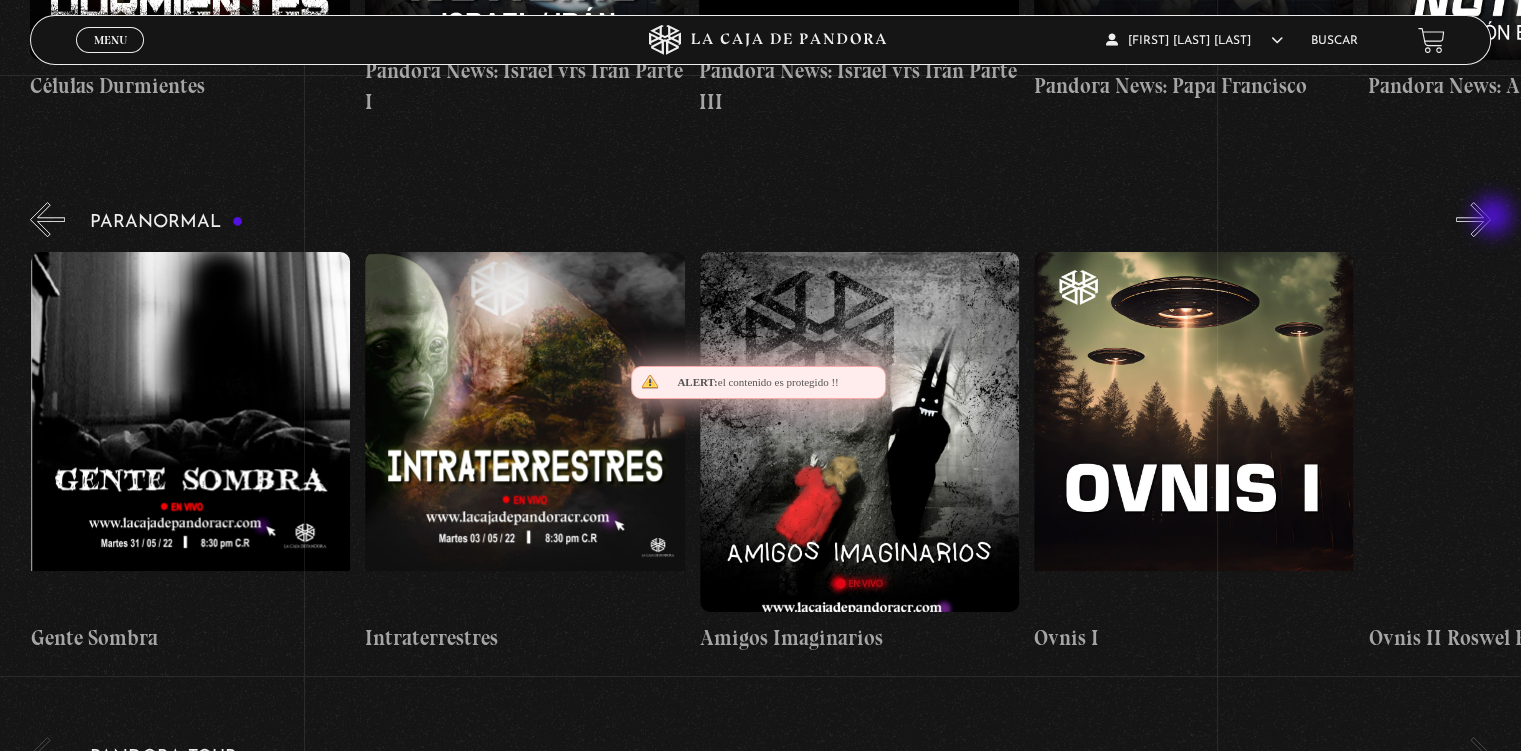 click on "»" at bounding box center (1473, 219) 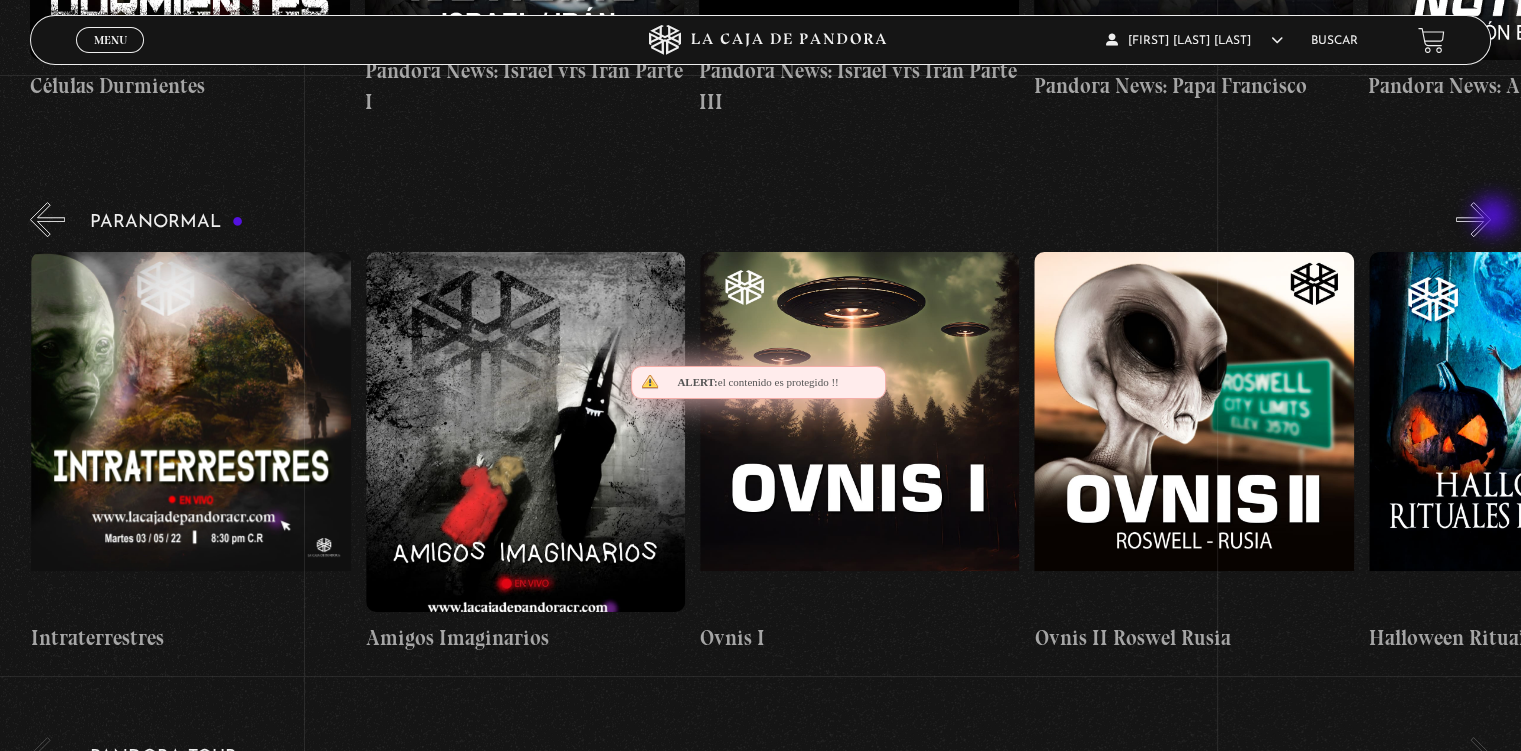click on "»" at bounding box center [1473, 219] 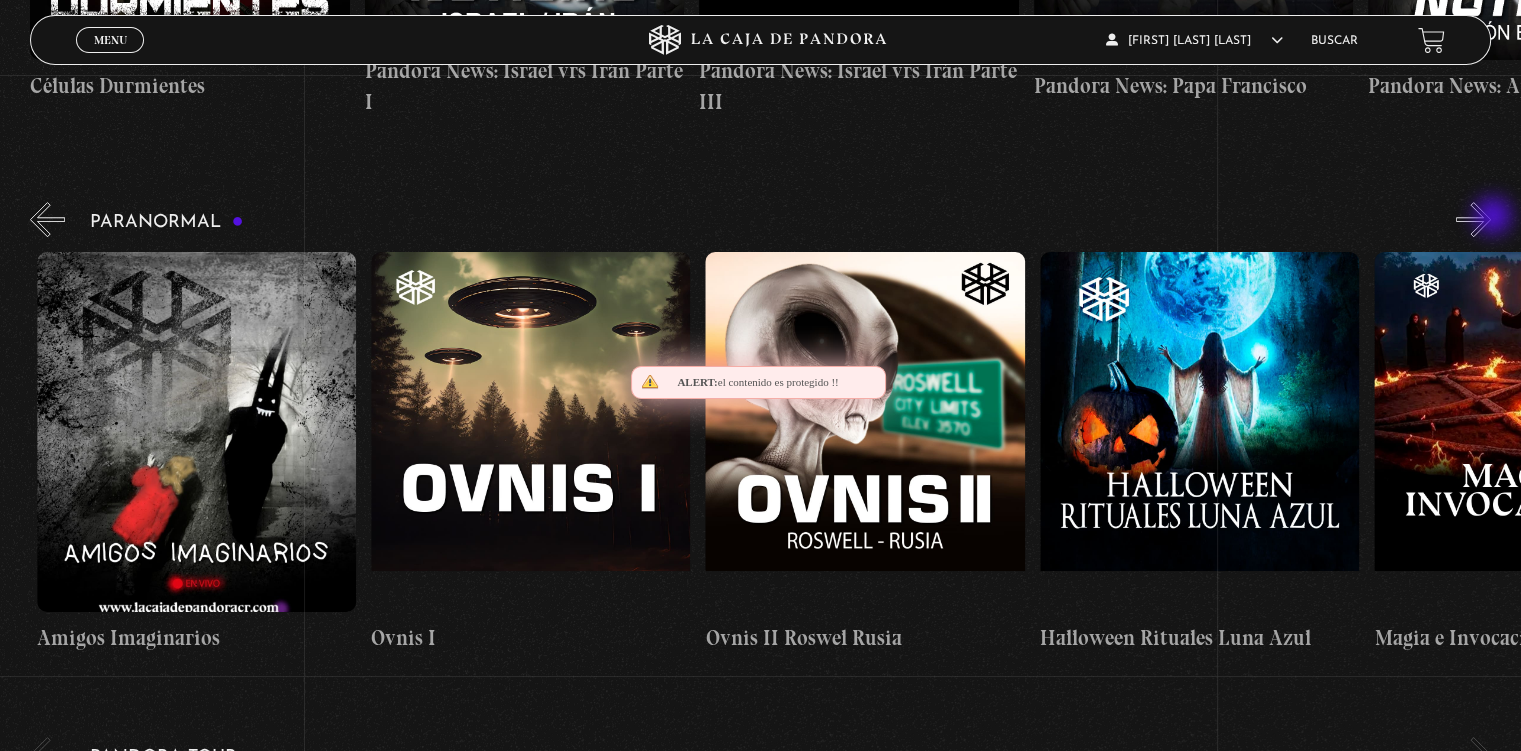 click on "»" at bounding box center (1473, 219) 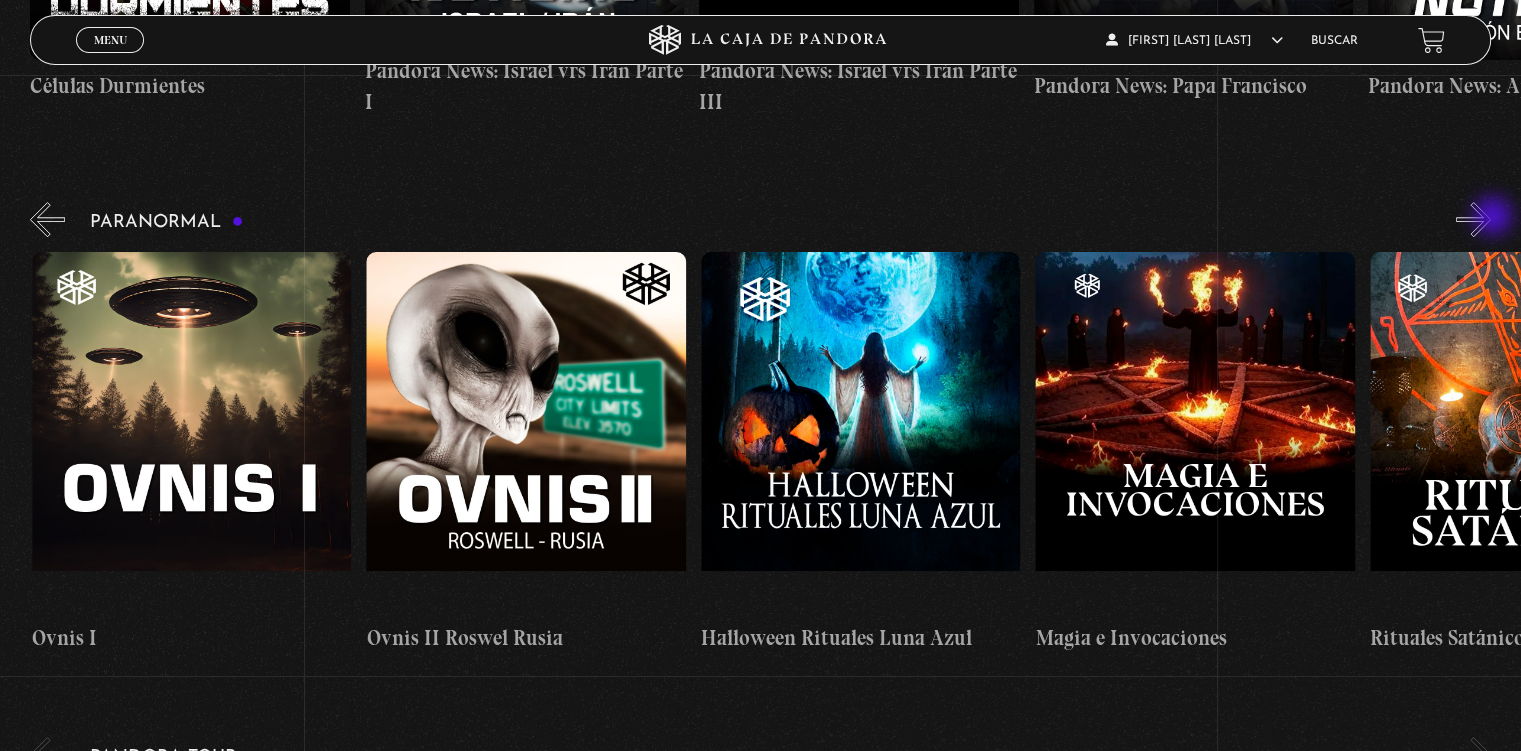 click on "»" at bounding box center [1473, 219] 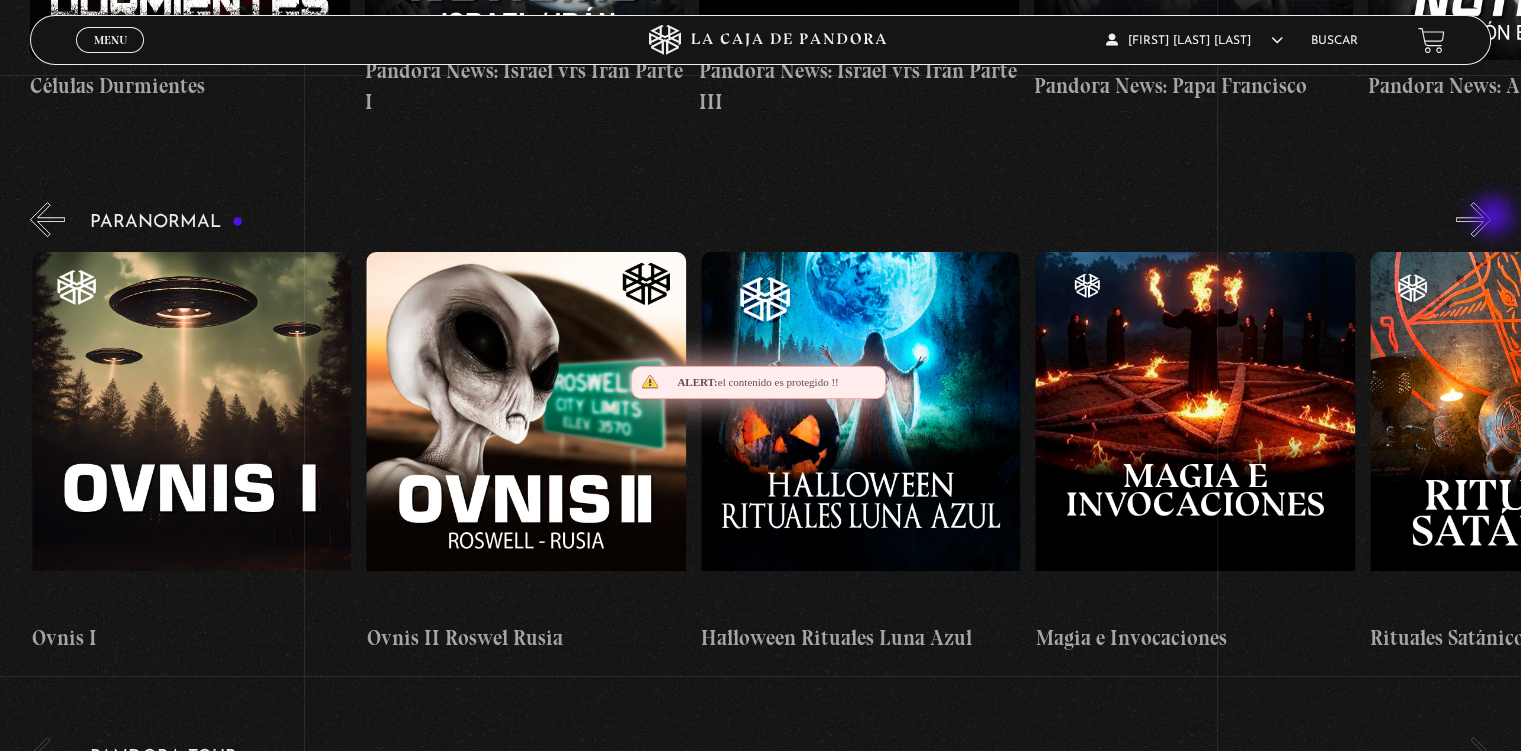 click on "»" at bounding box center (1473, 219) 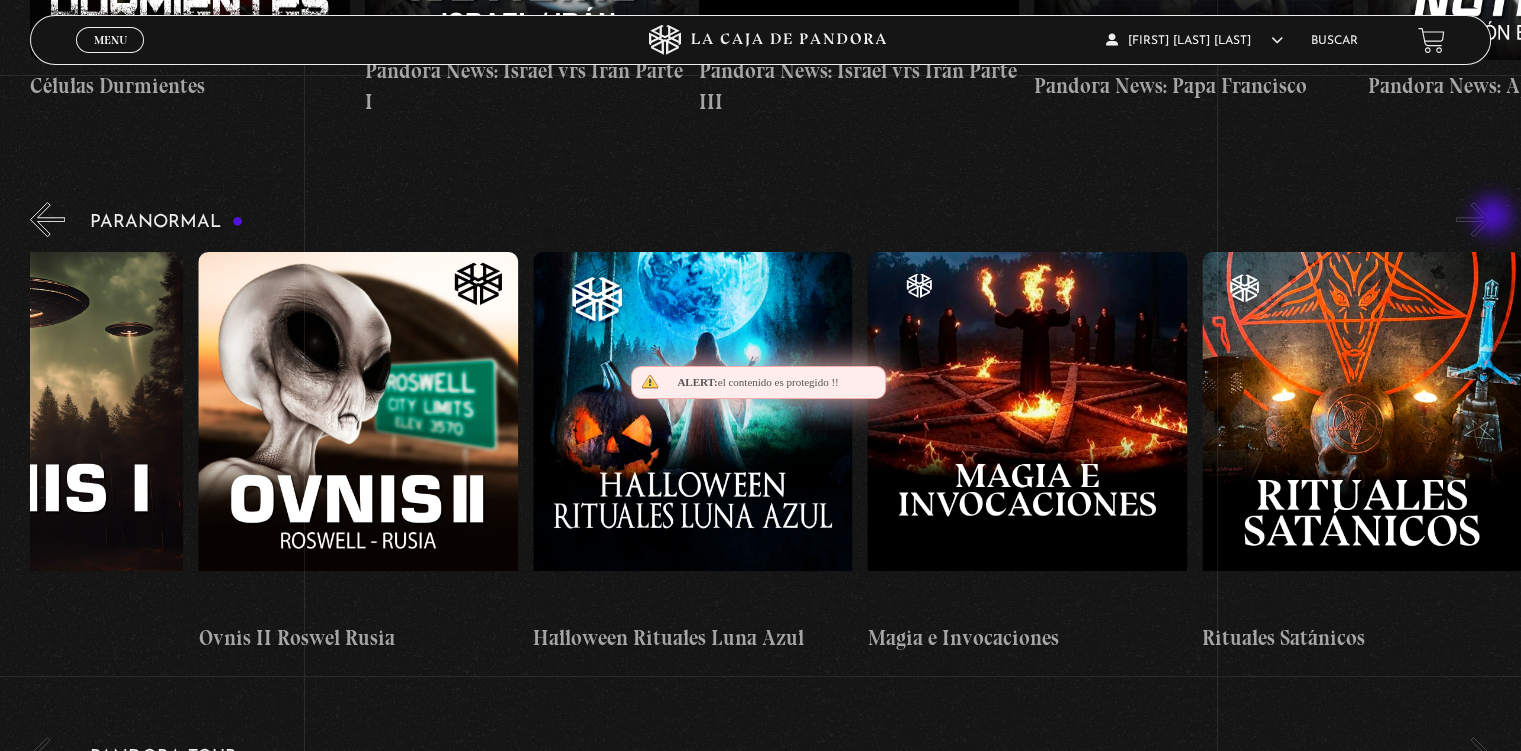 click on "»" at bounding box center (1473, 219) 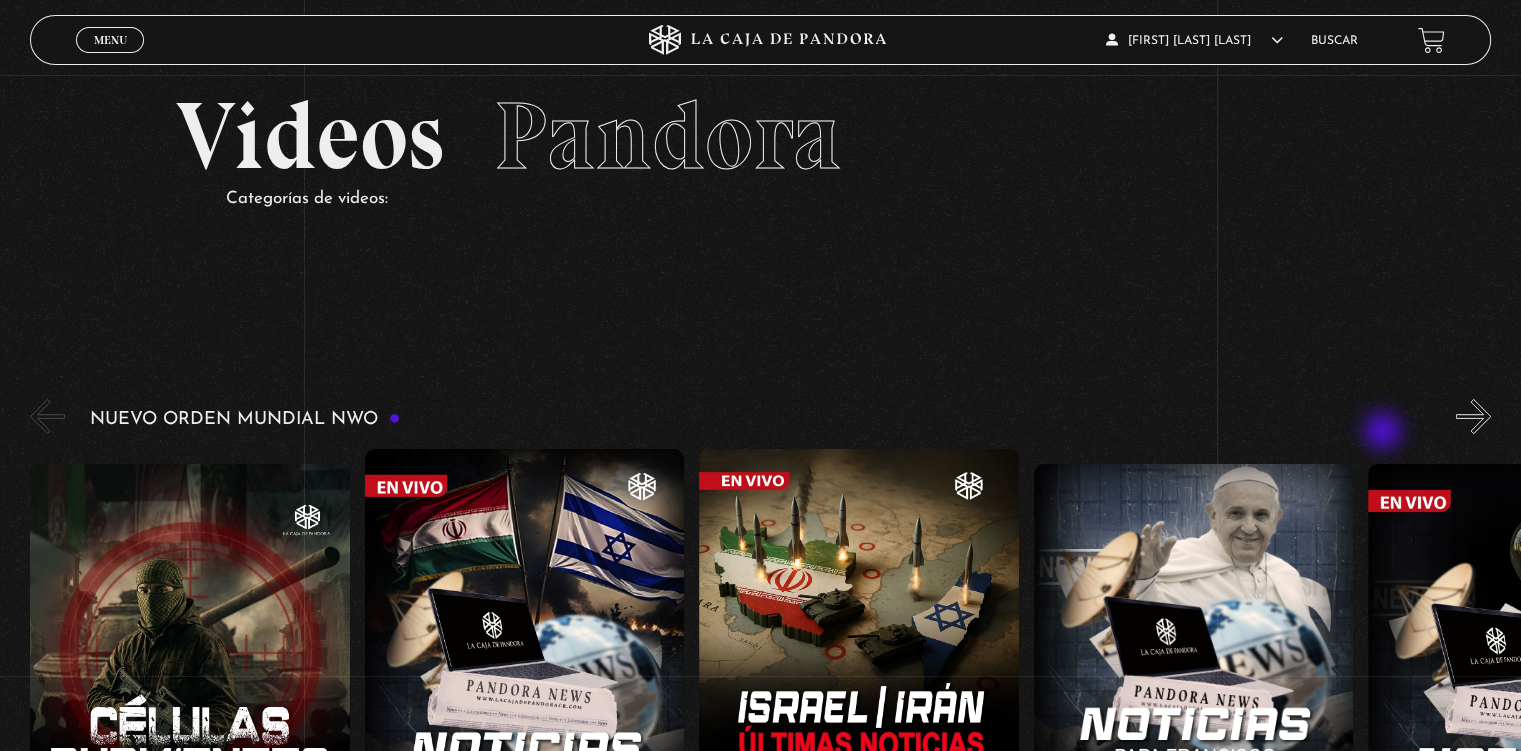 scroll, scrollTop: 100, scrollLeft: 0, axis: vertical 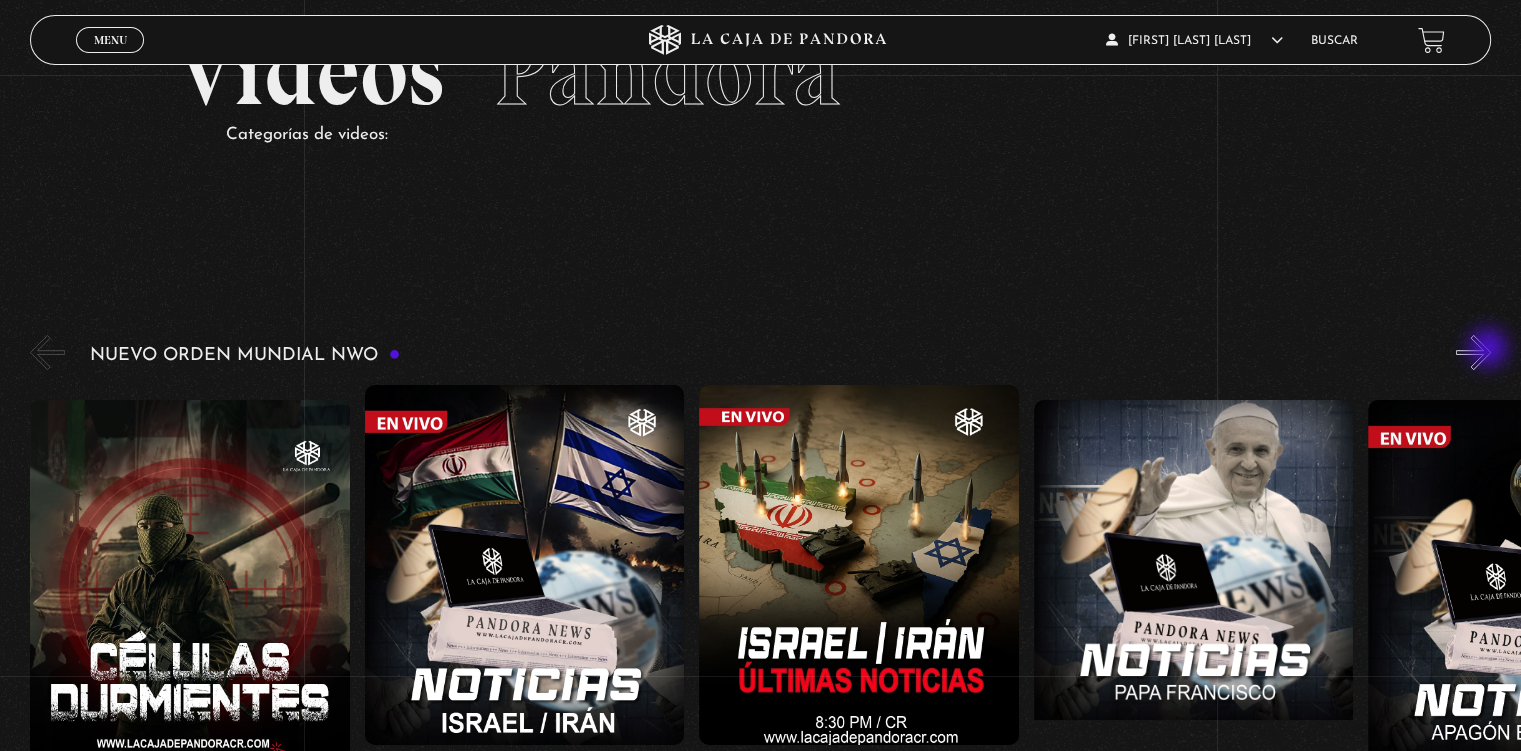click on "»" at bounding box center (1473, 352) 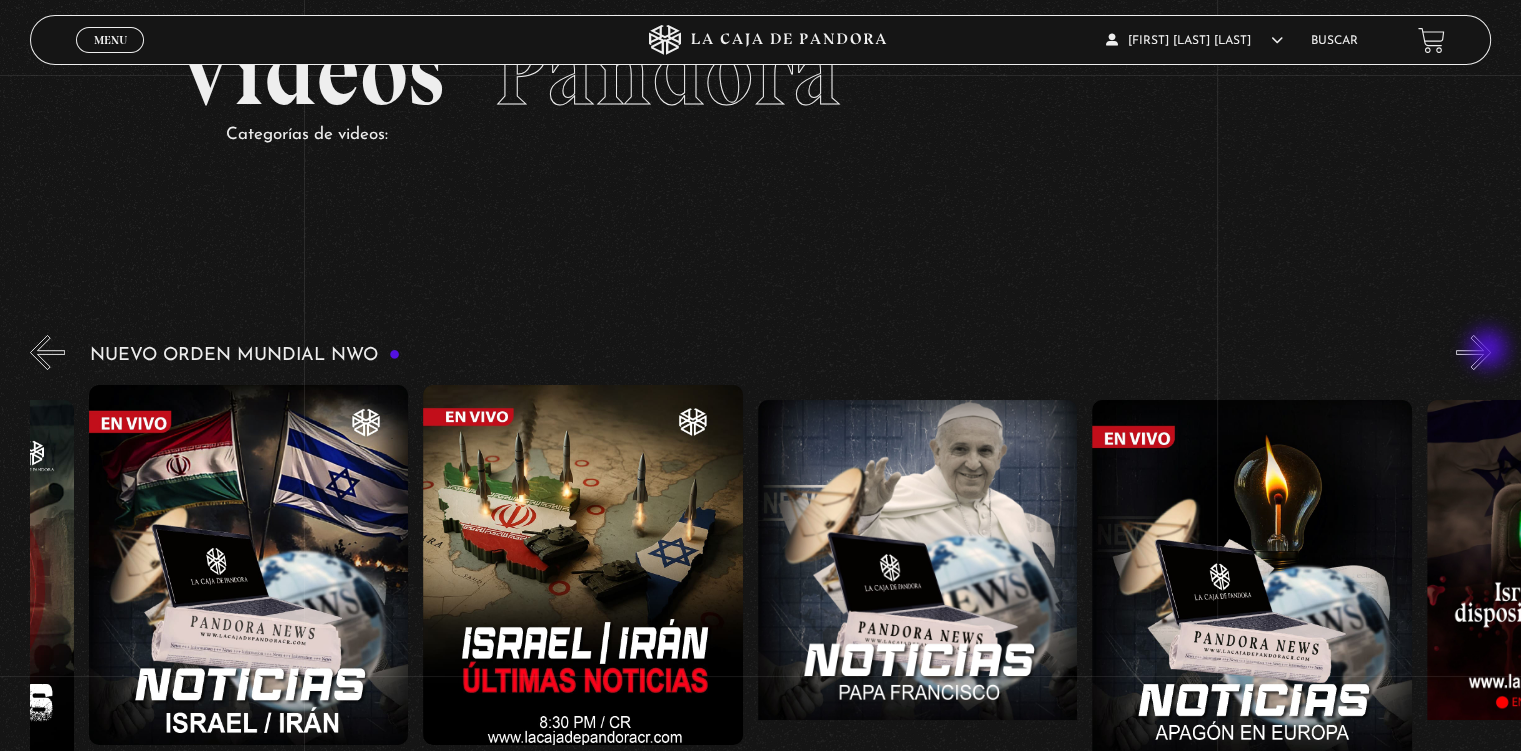 click on "»" at bounding box center [1473, 352] 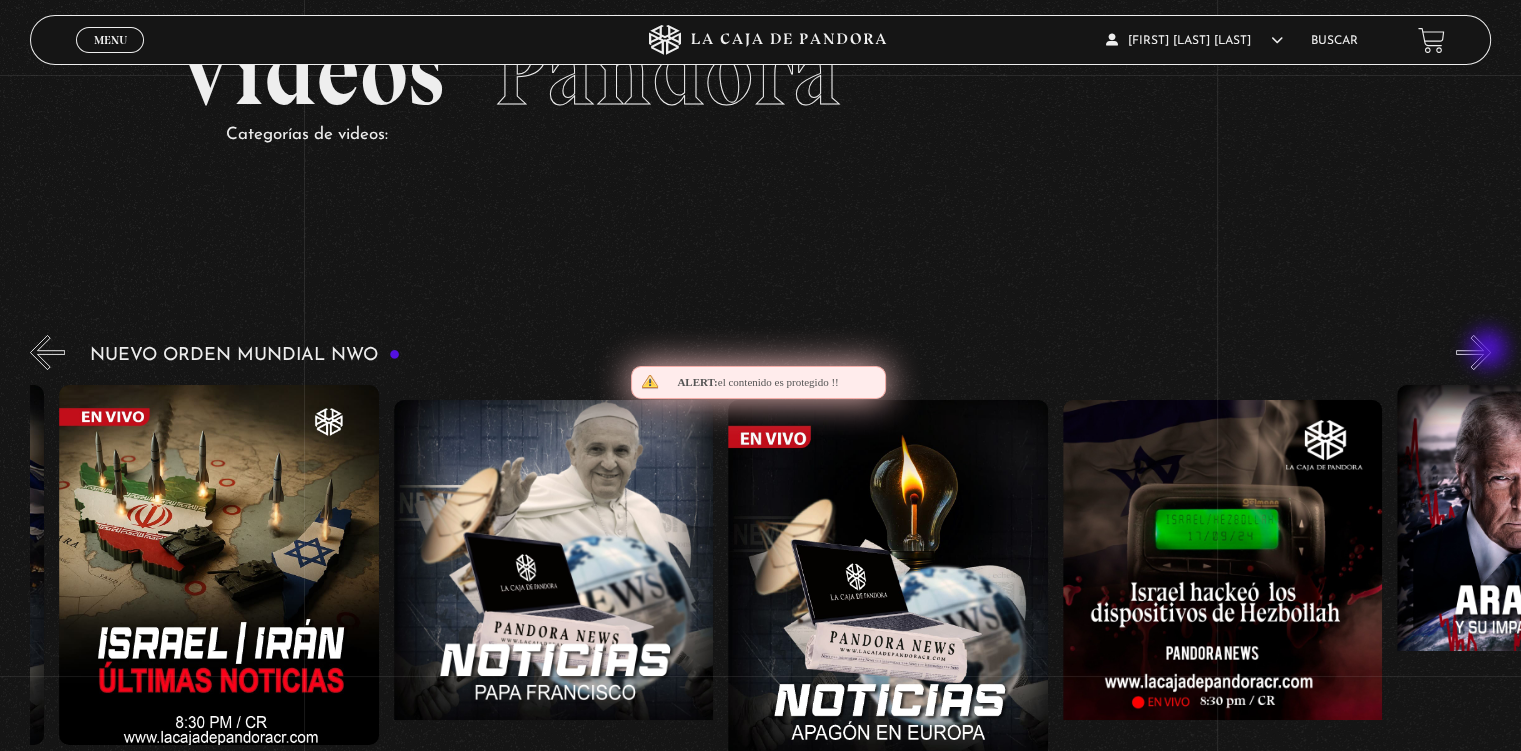 click on "»" at bounding box center (1473, 352) 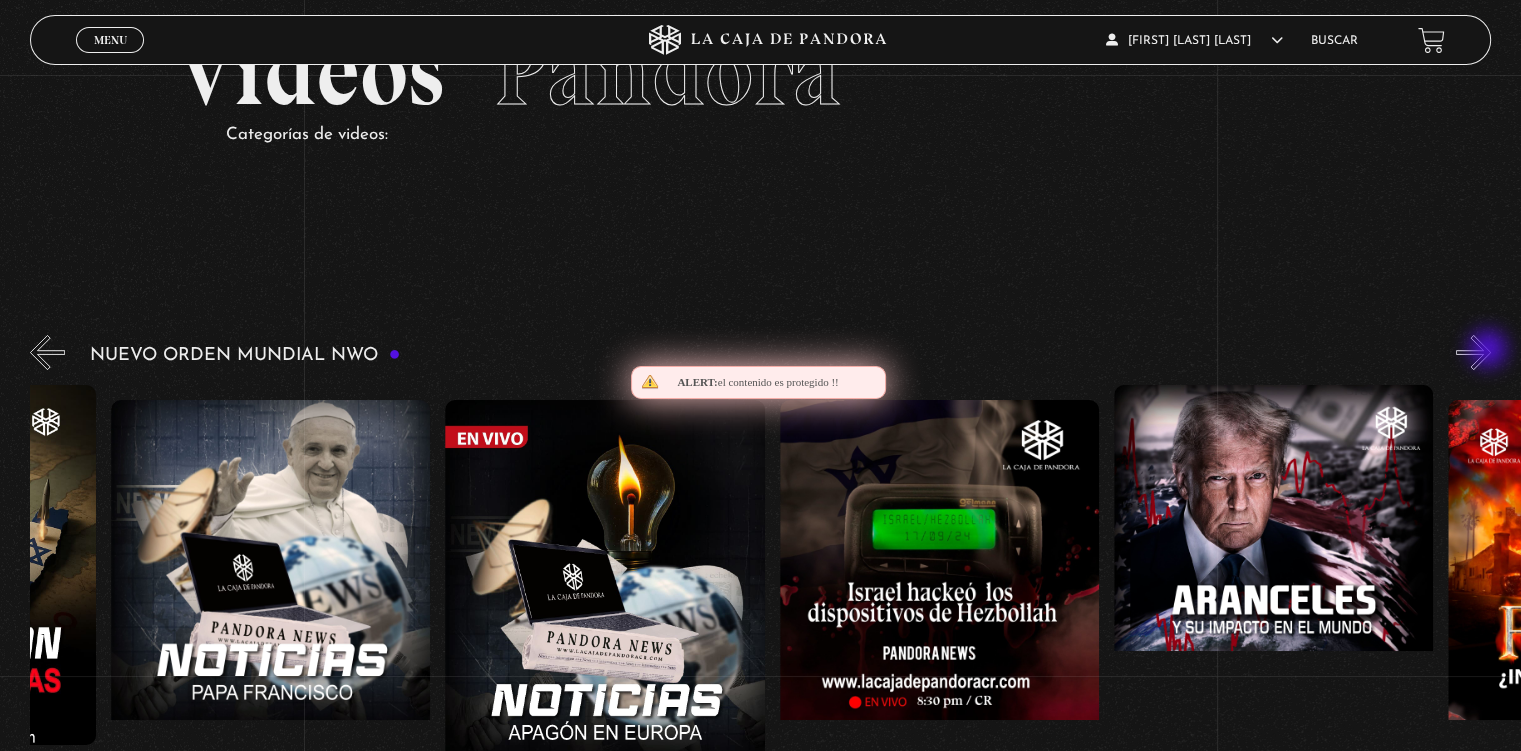 click on "»" at bounding box center (1473, 352) 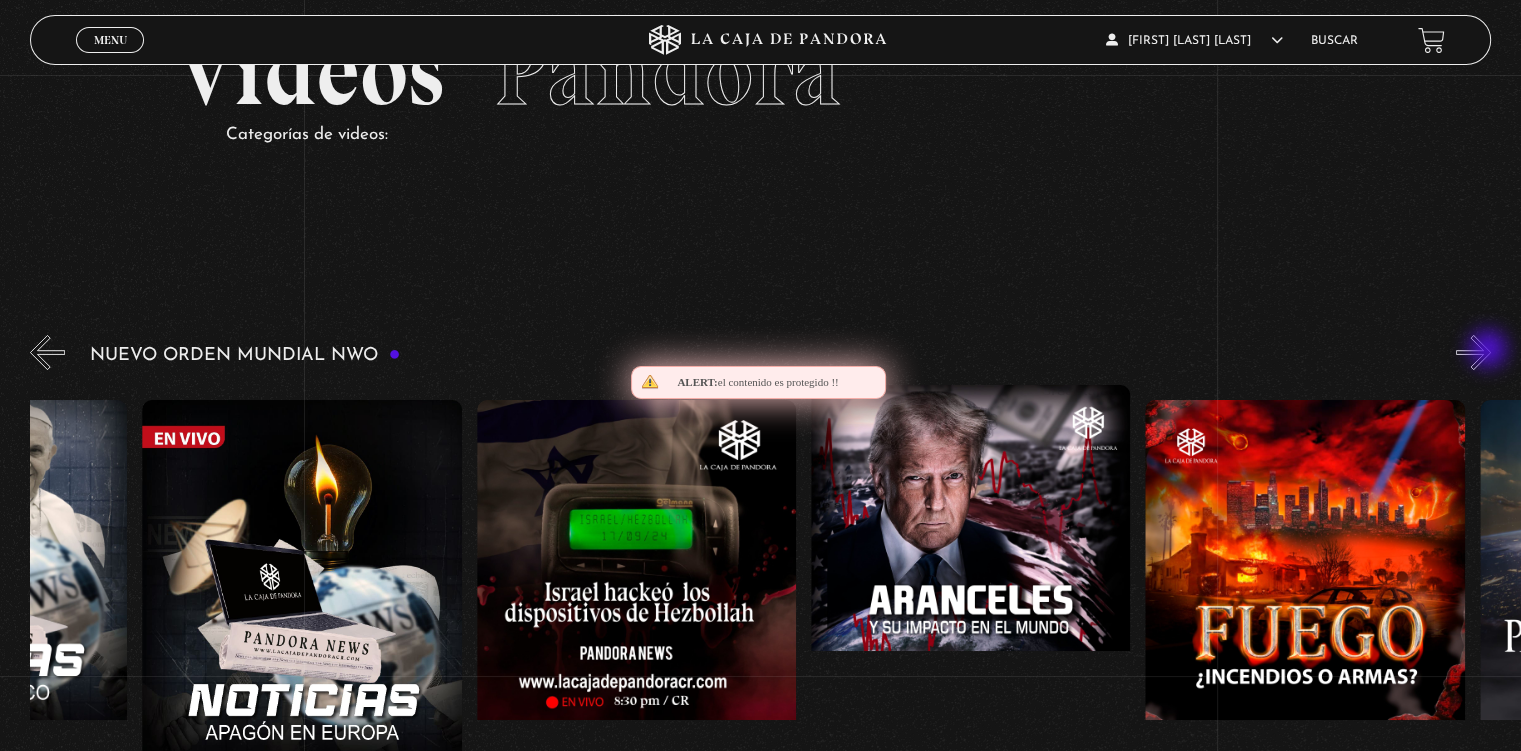 click on "»" at bounding box center [1473, 352] 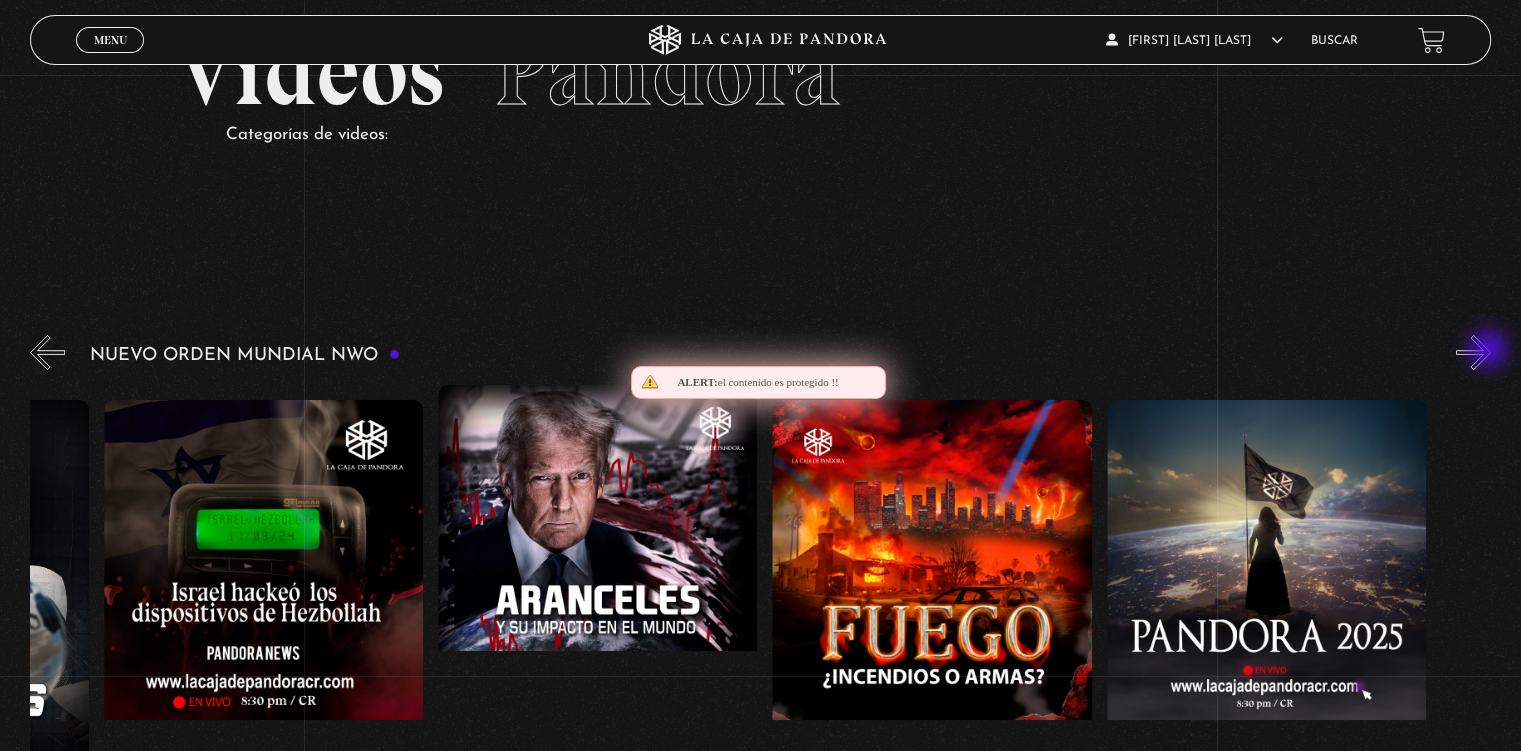 click on "»" at bounding box center [1473, 352] 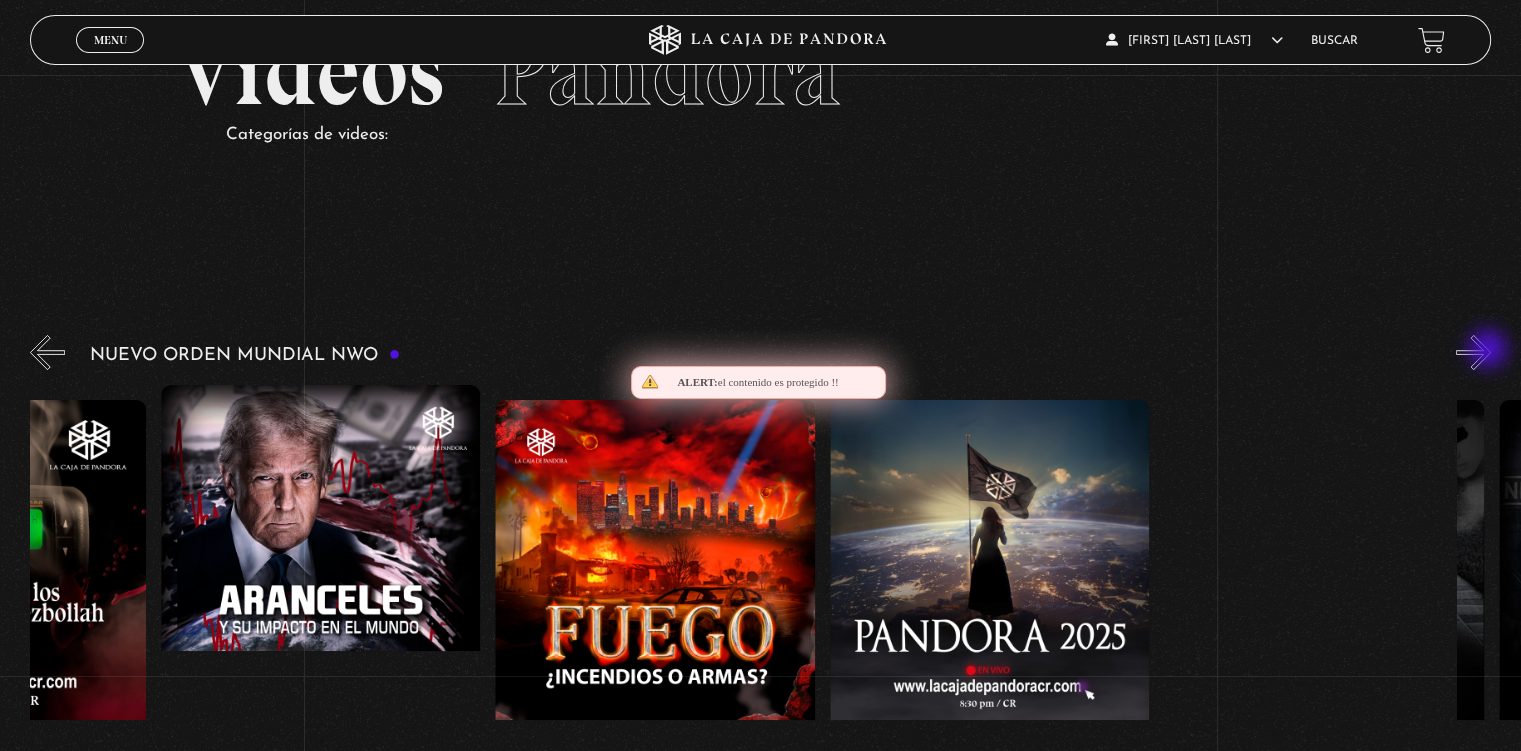 click on "»" at bounding box center (1473, 352) 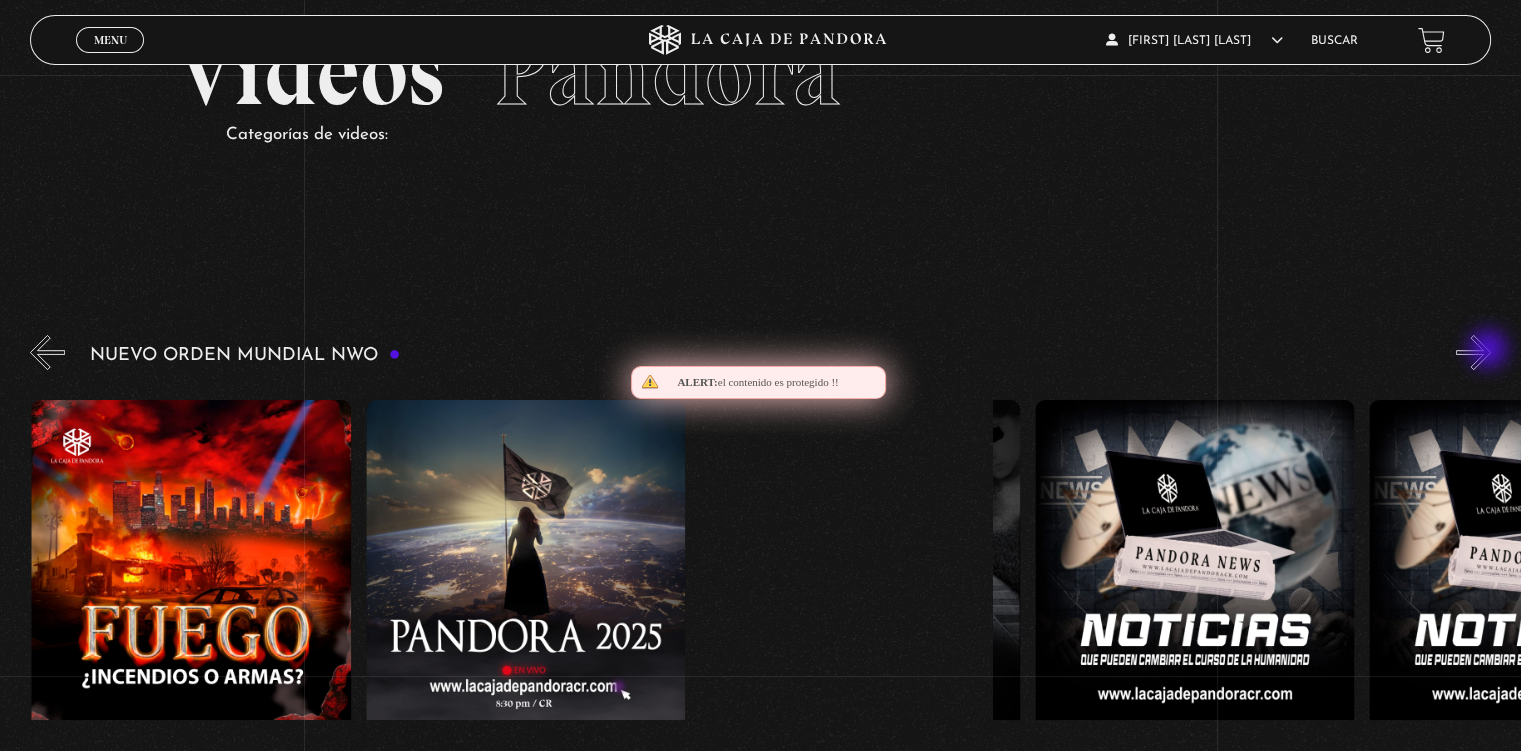 click on "»" at bounding box center (1473, 352) 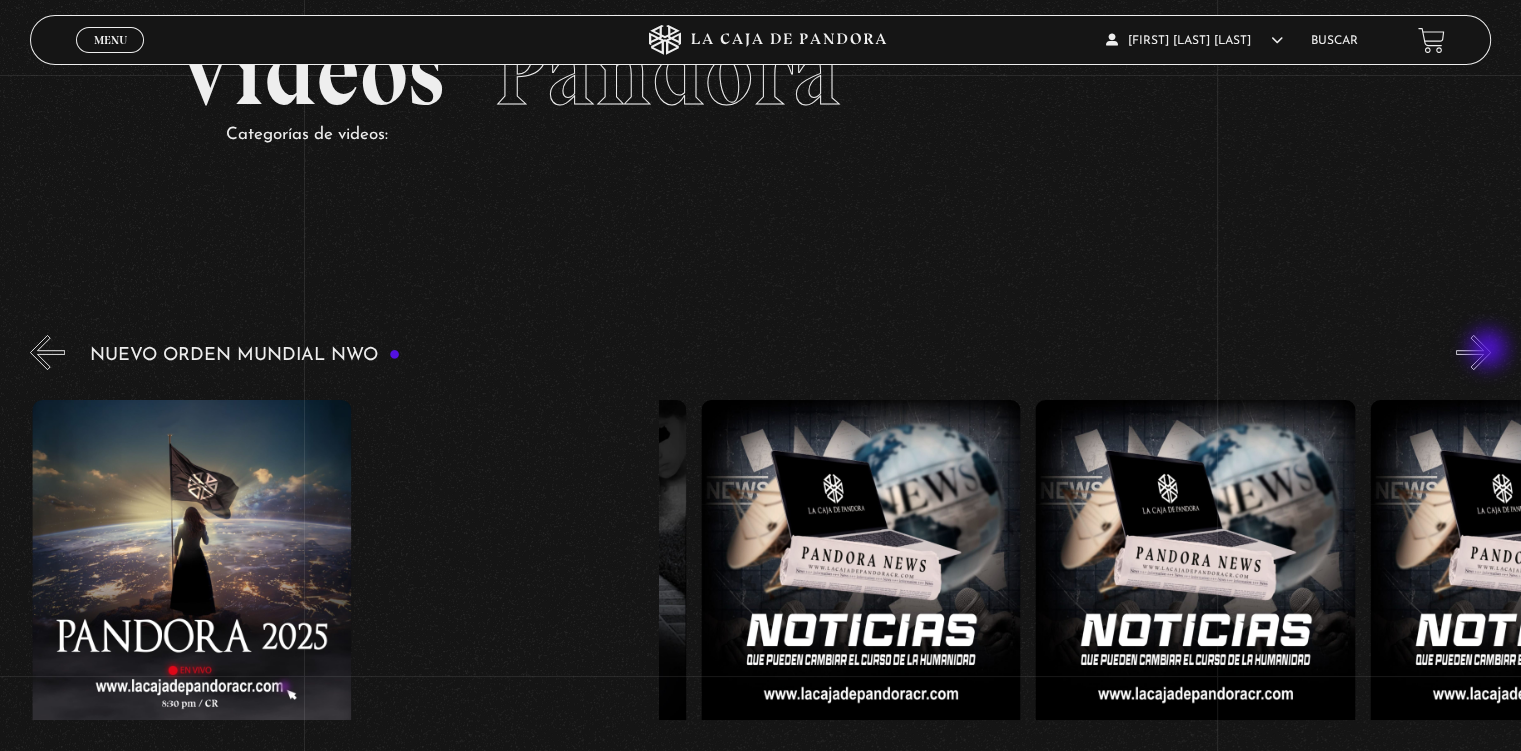 click on "»" at bounding box center (1473, 352) 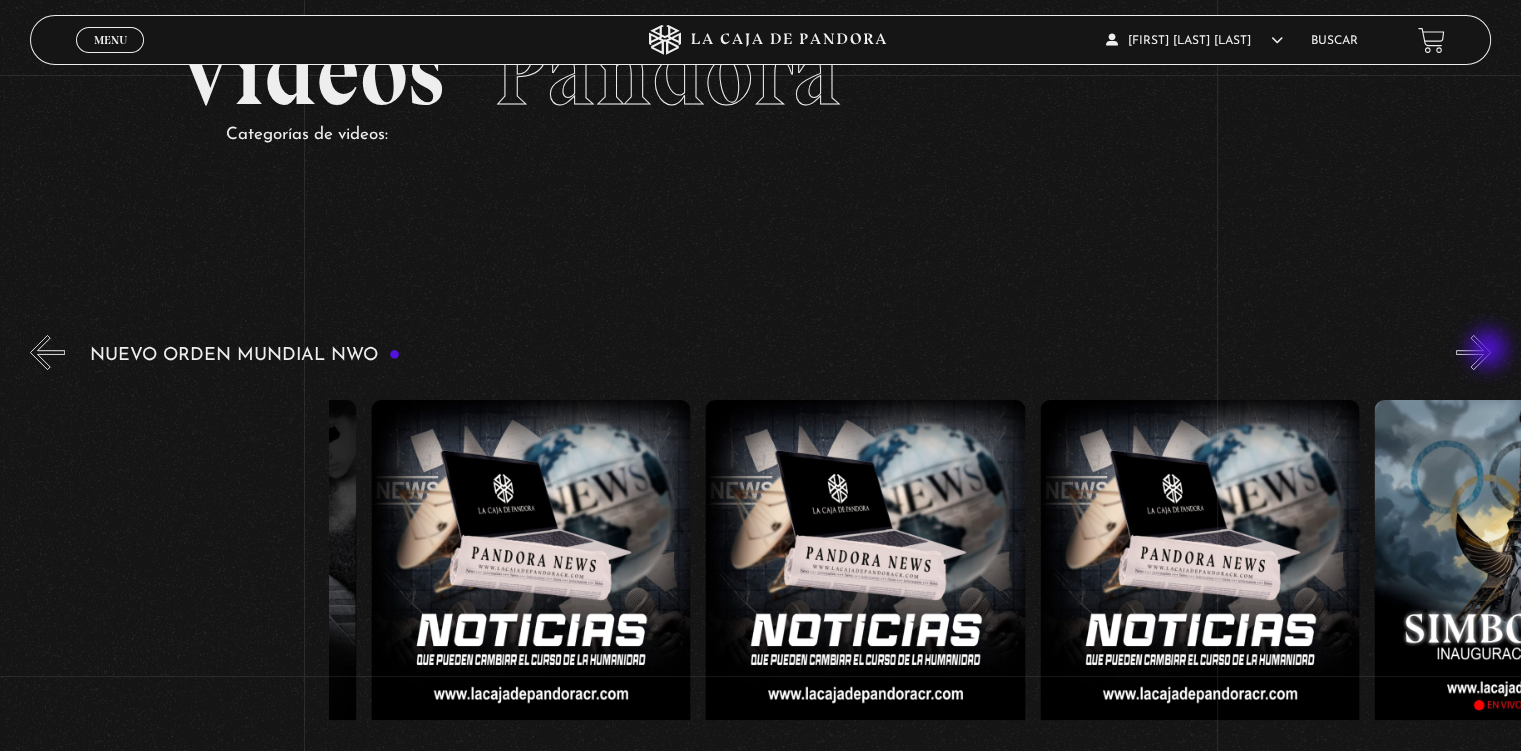 click on "»" at bounding box center [1473, 352] 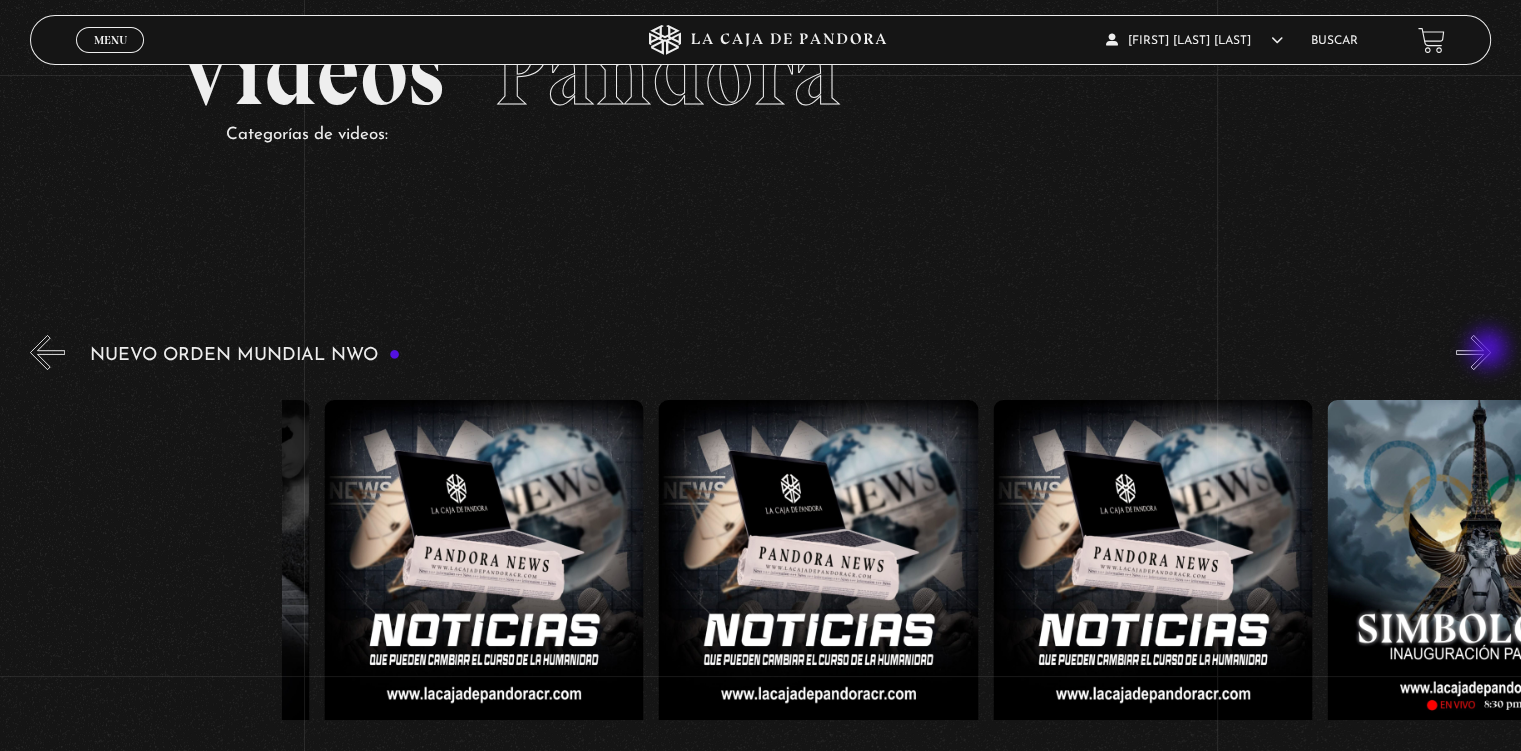 click on "»" at bounding box center [1473, 352] 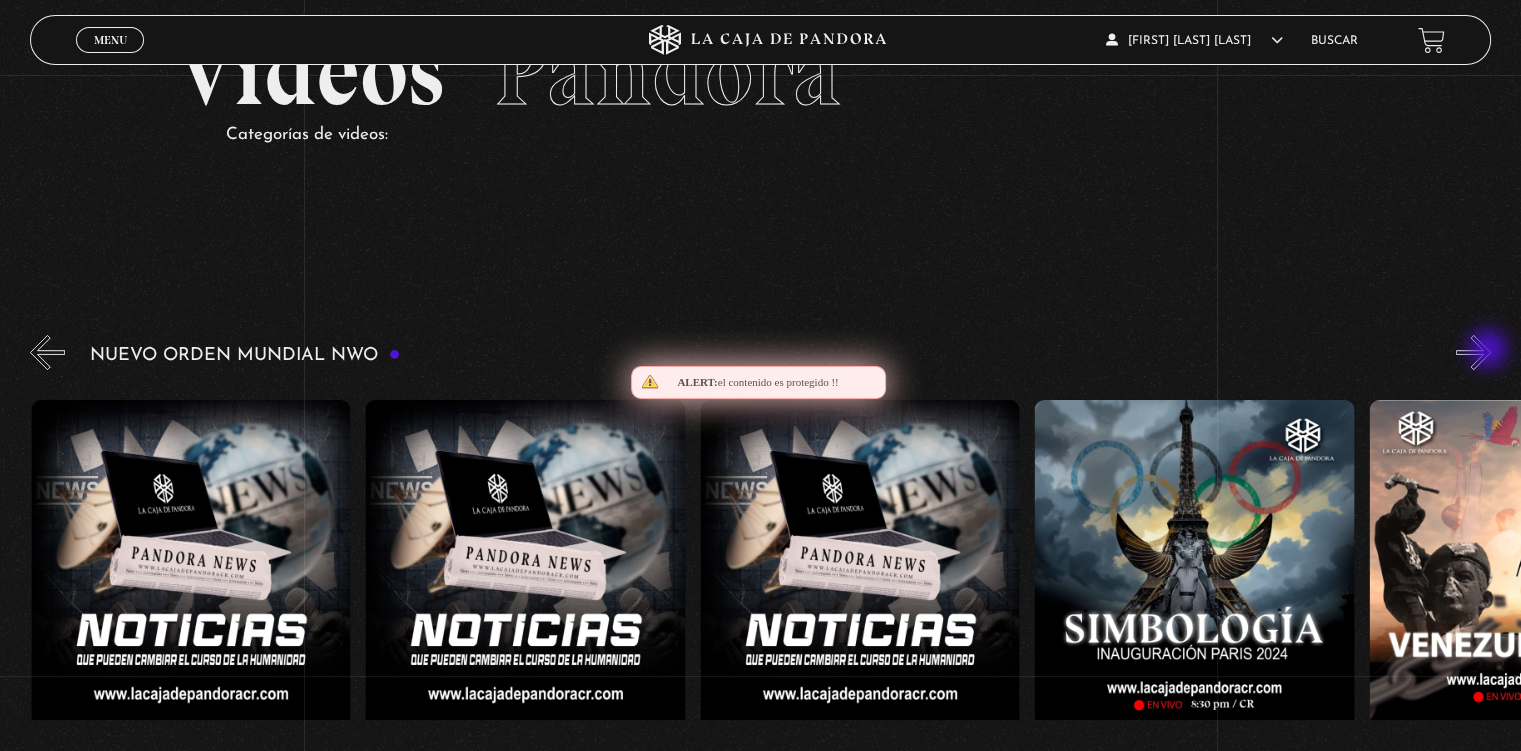 click on "»" at bounding box center (1473, 352) 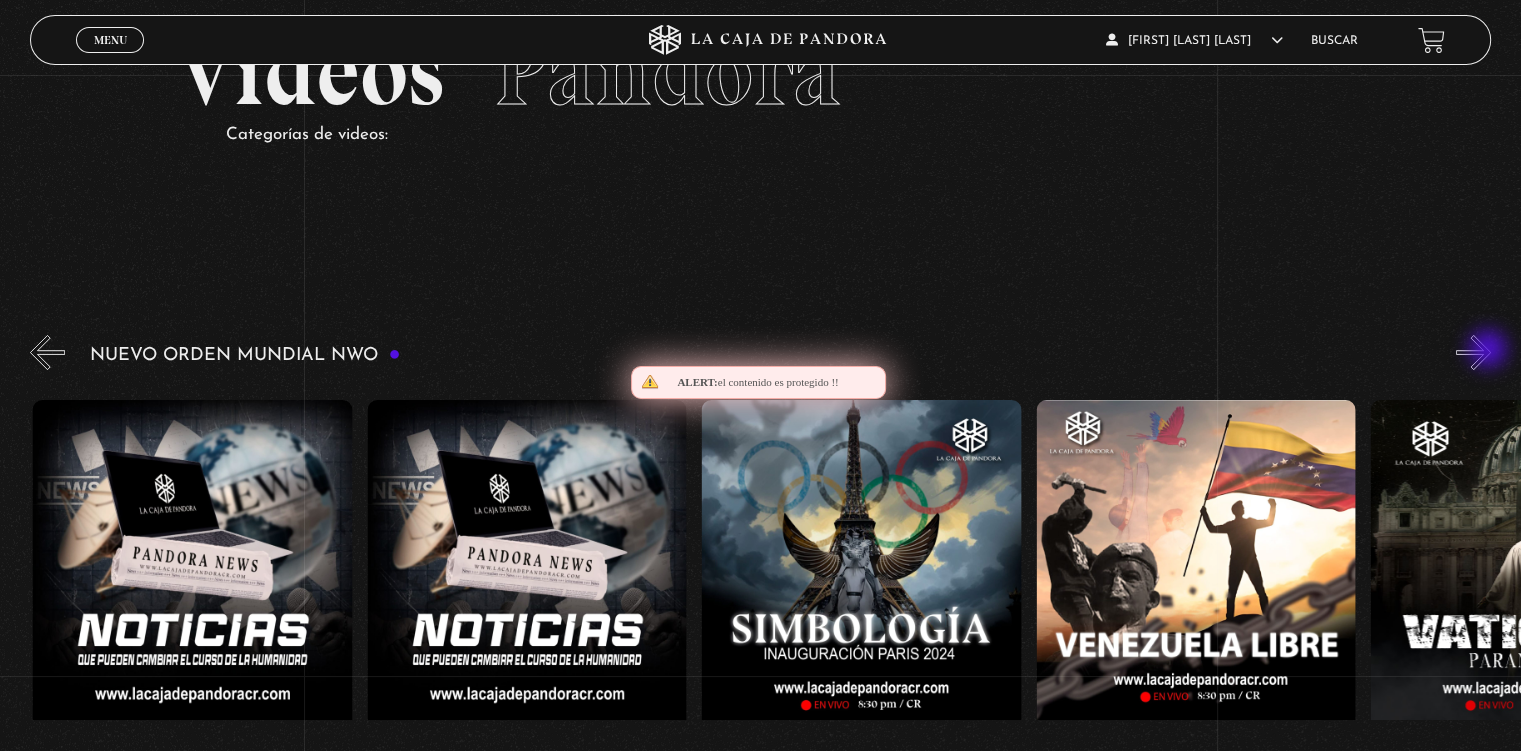 click on "»" at bounding box center (1473, 352) 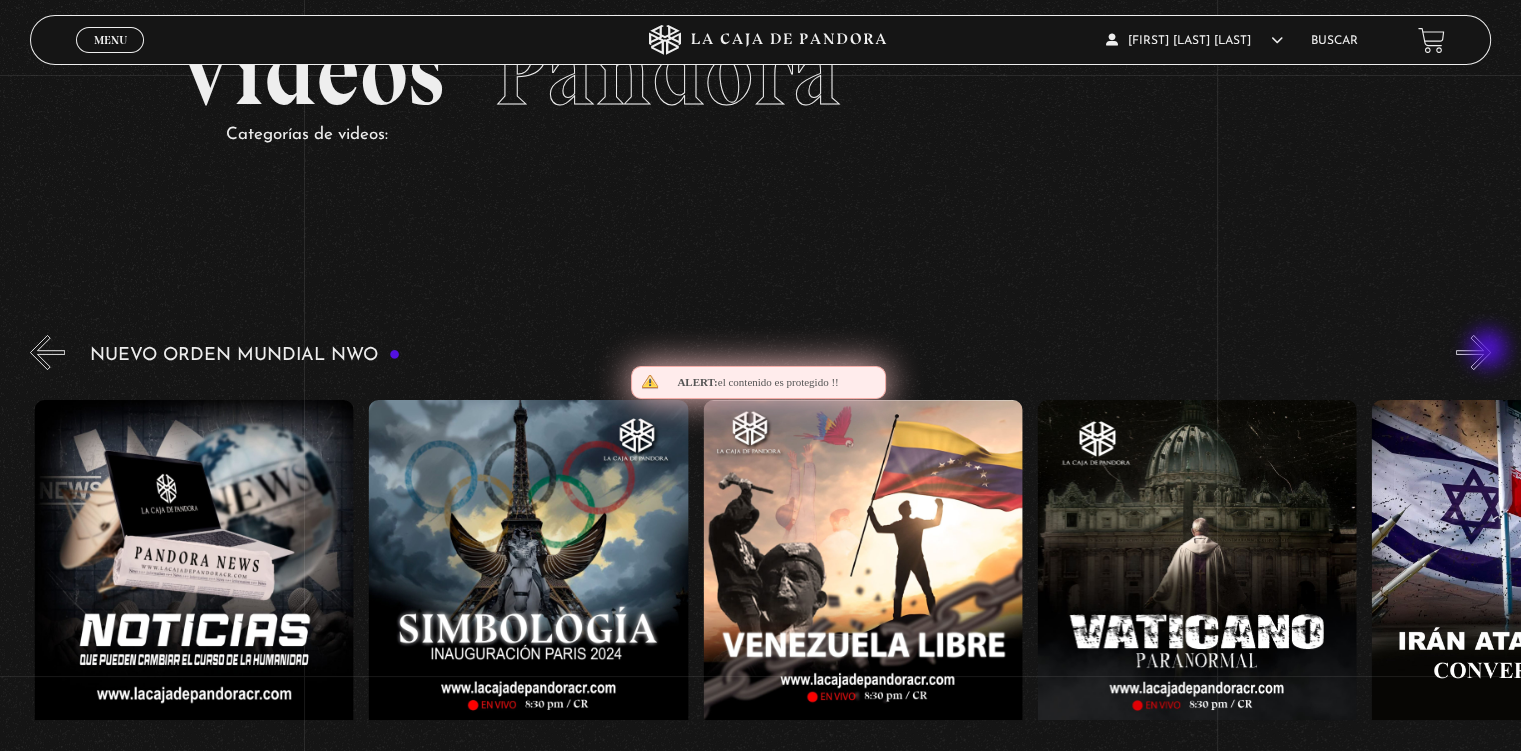 click on "»" at bounding box center (1473, 352) 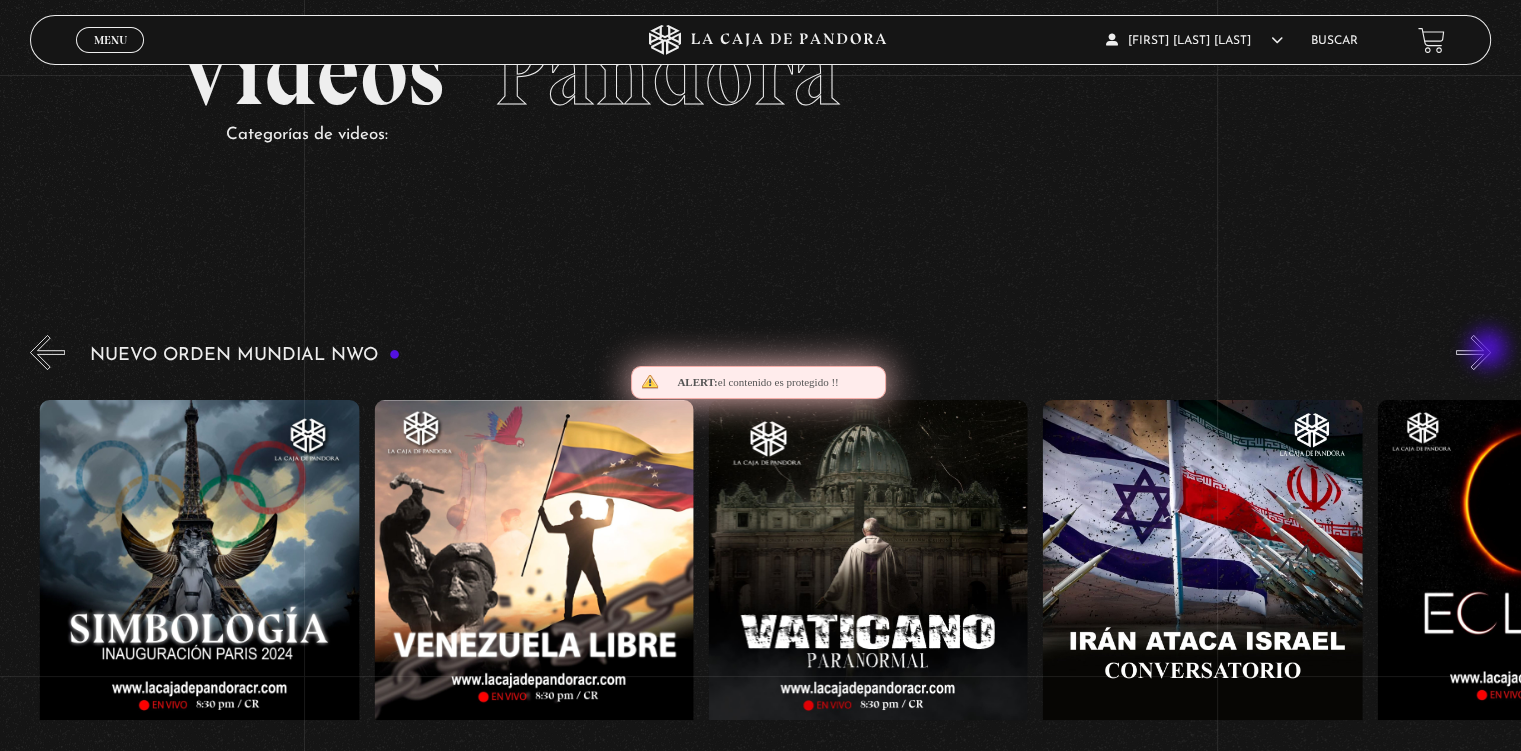click on "»" at bounding box center [1473, 352] 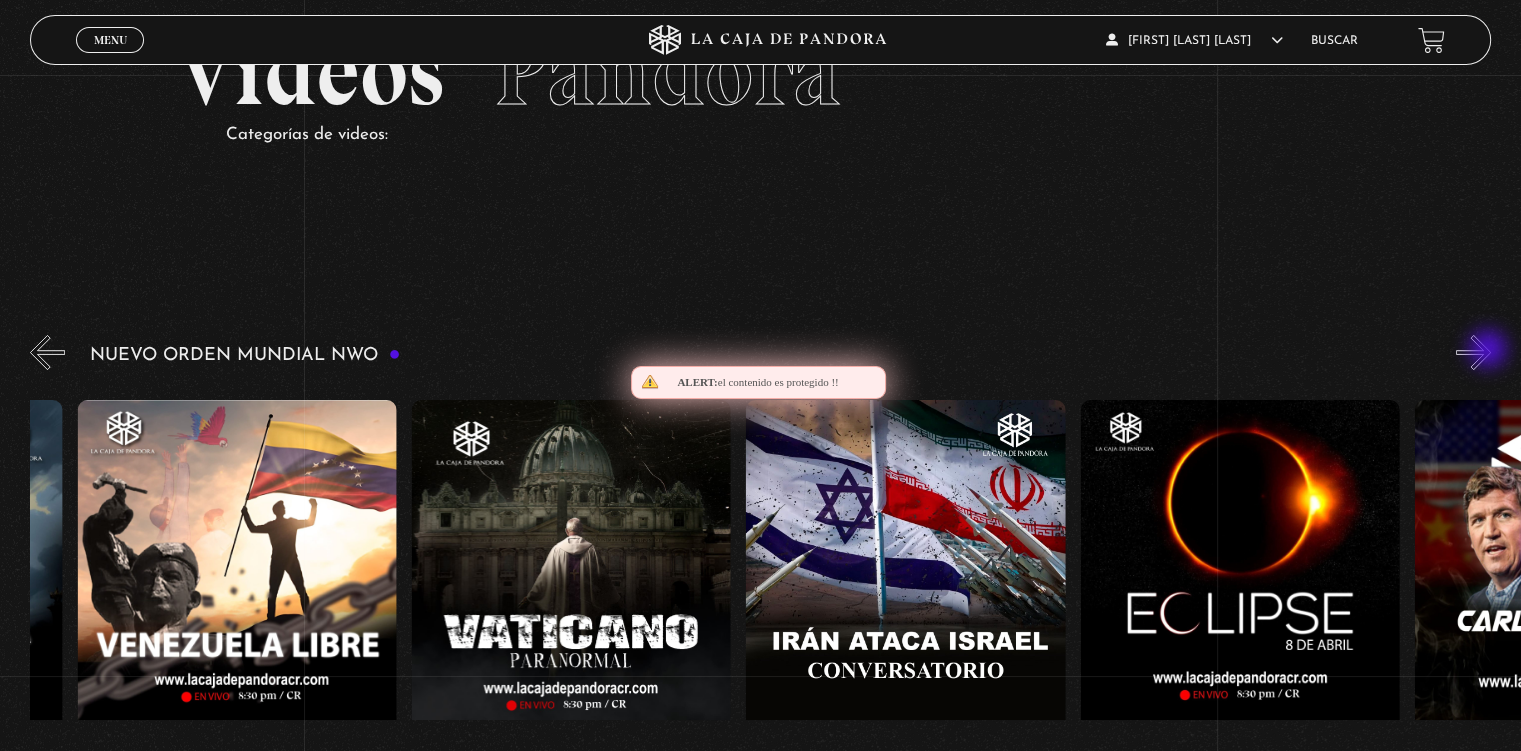 click on "»" at bounding box center [1473, 352] 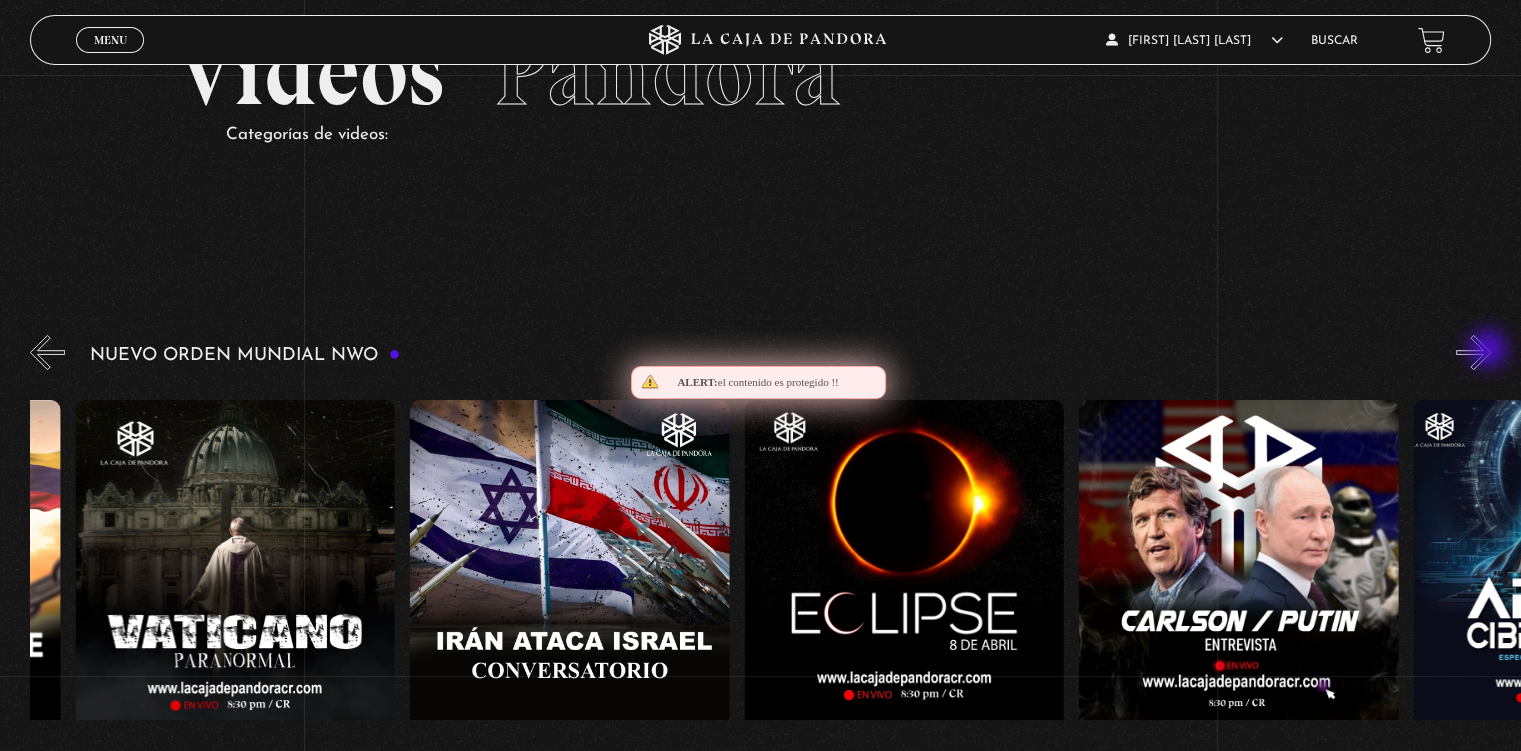 click on "»" at bounding box center [1473, 352] 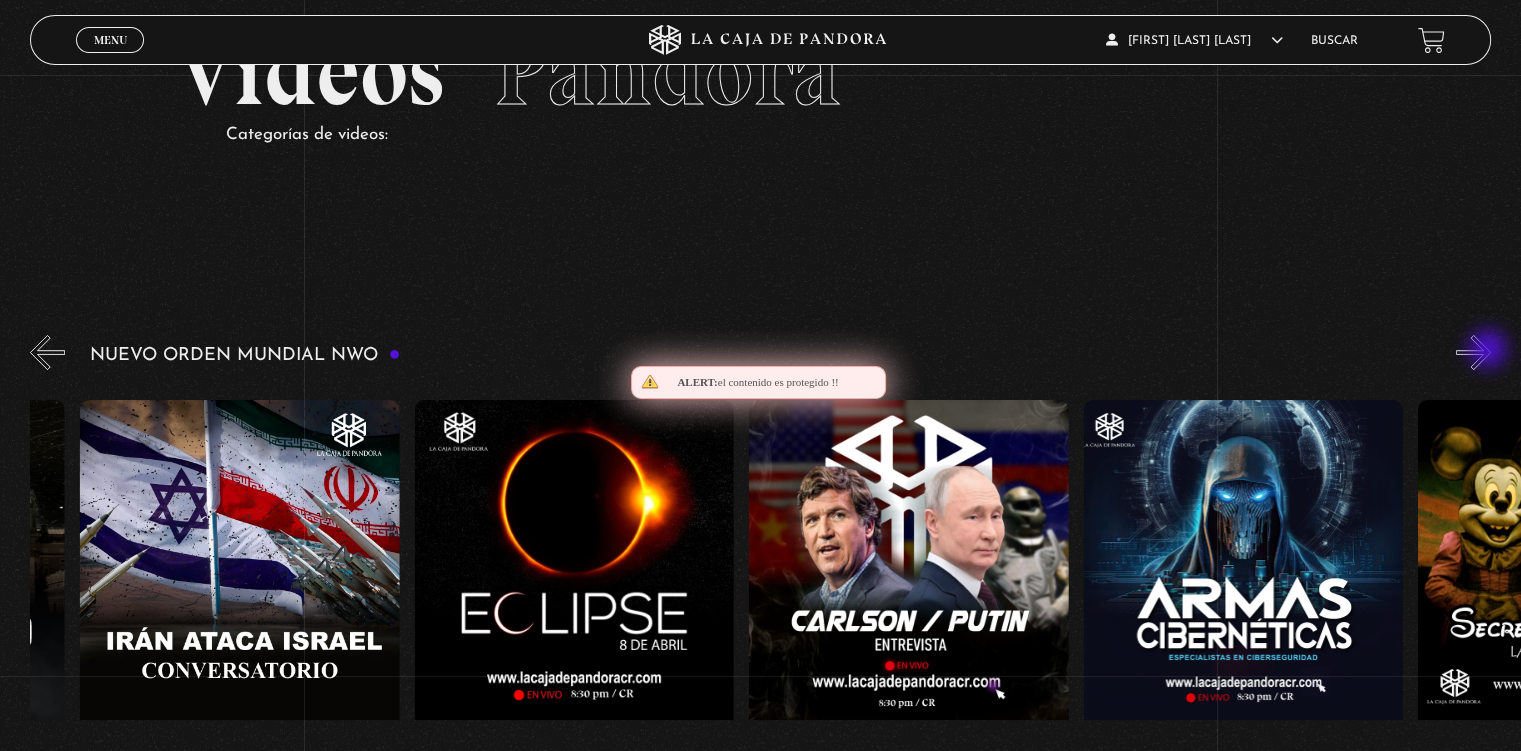 click on "»" at bounding box center [1473, 352] 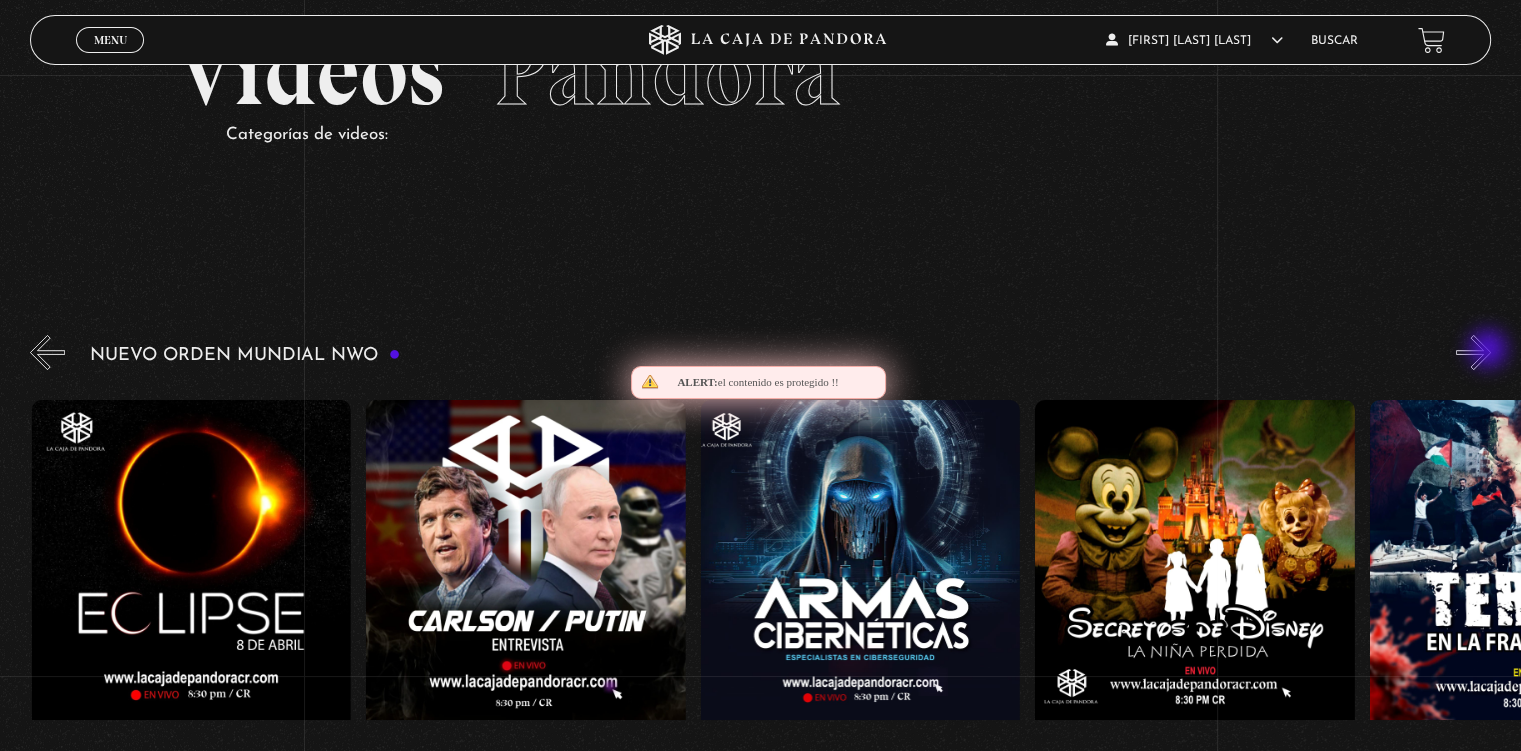 click on "»" at bounding box center (1473, 352) 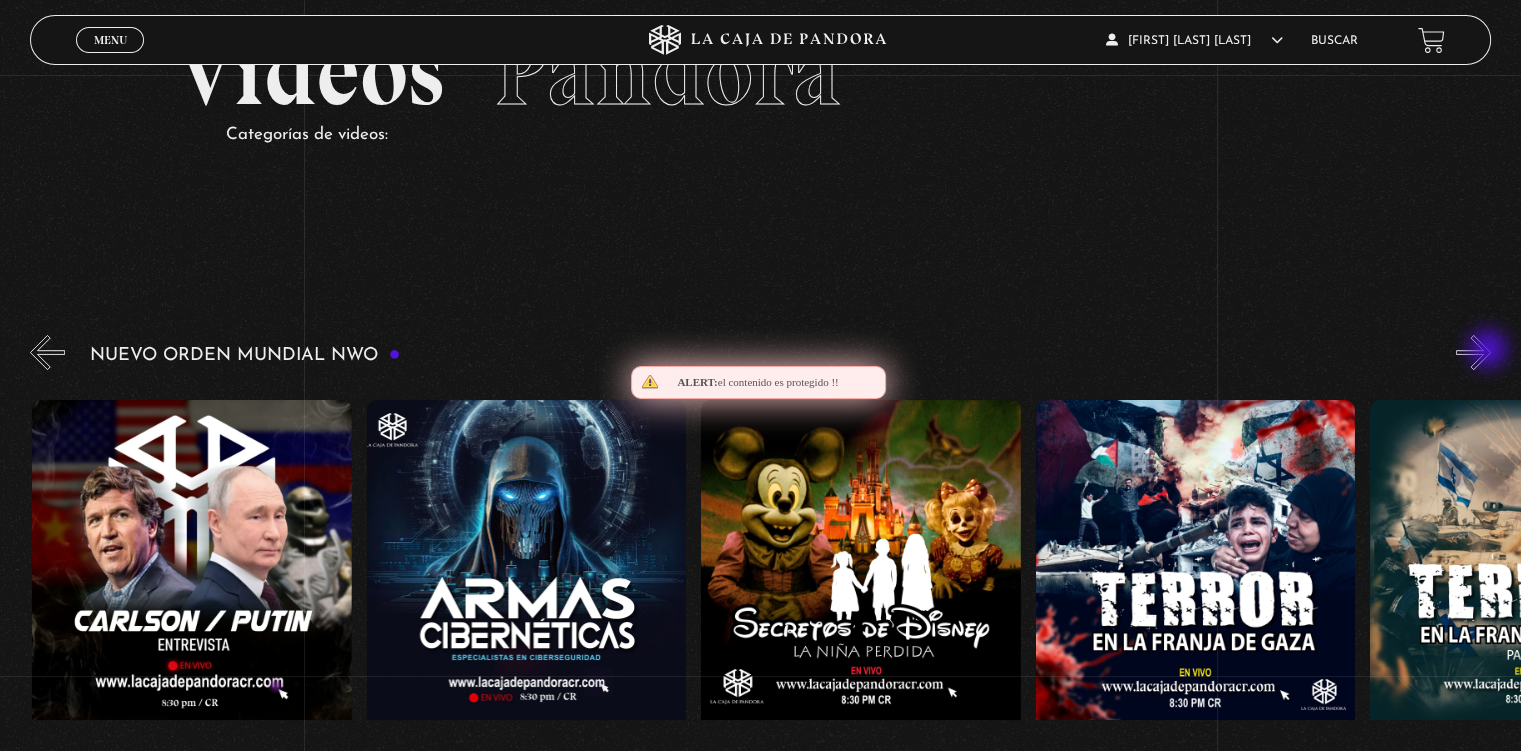 click on "»" at bounding box center (1473, 352) 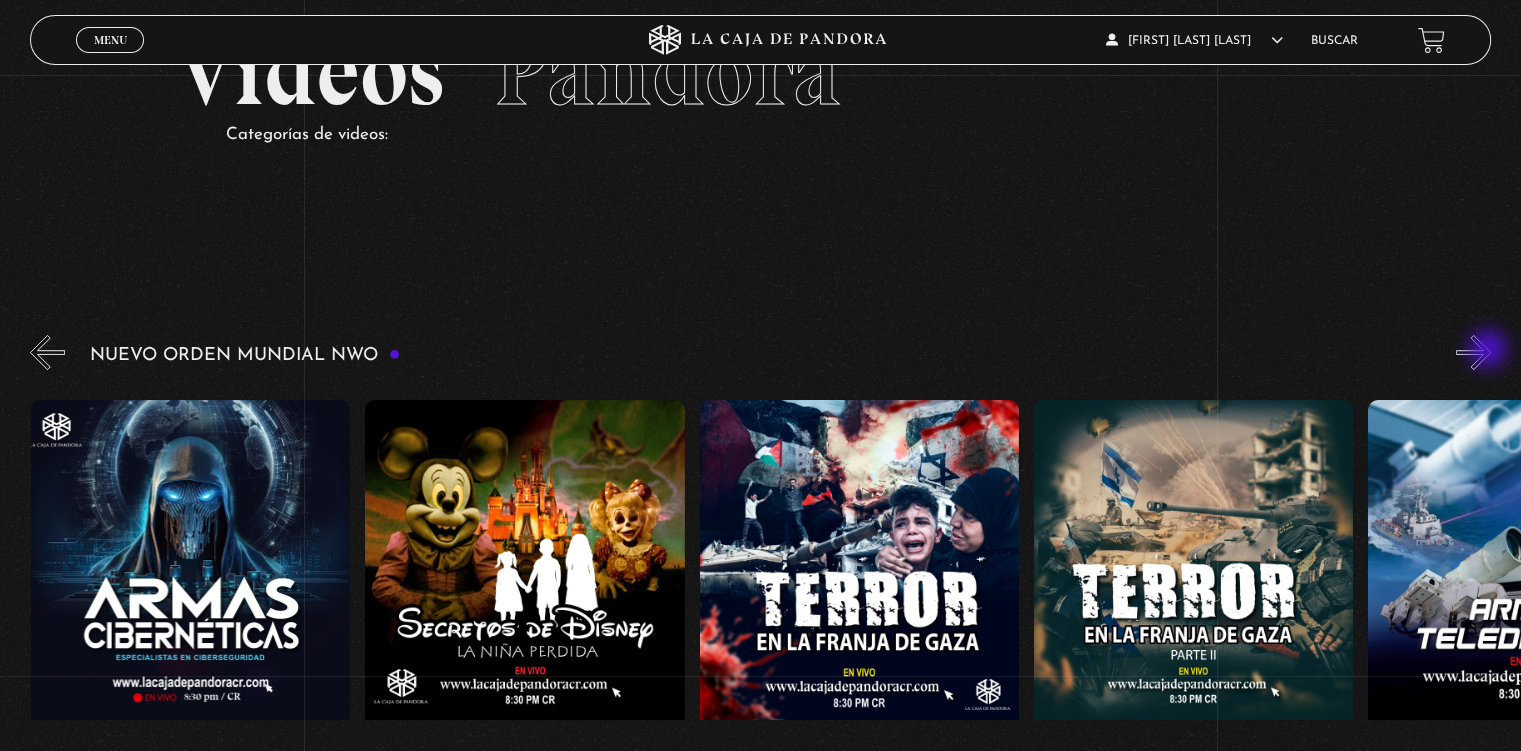 click on "»" at bounding box center [1473, 352] 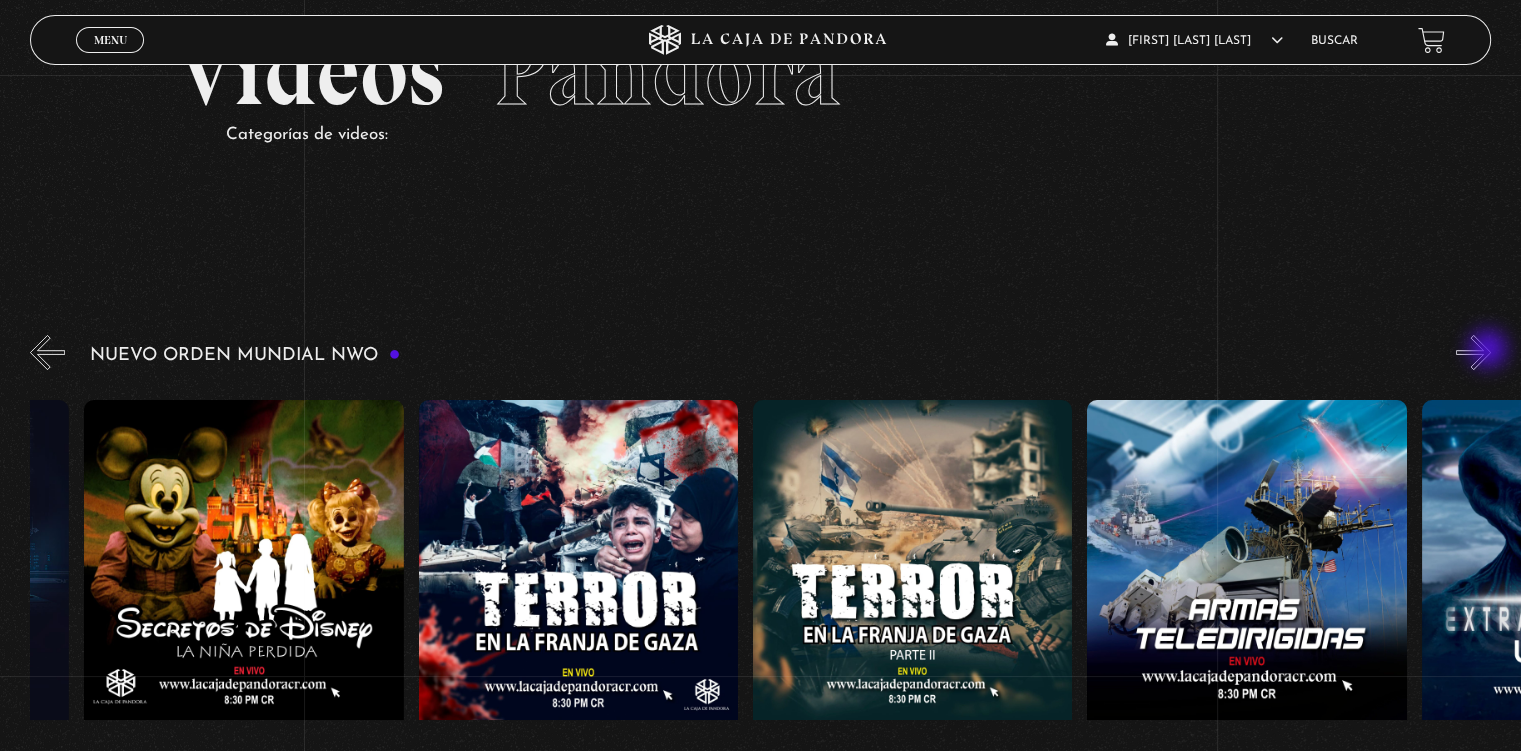 click on "»" at bounding box center [1473, 352] 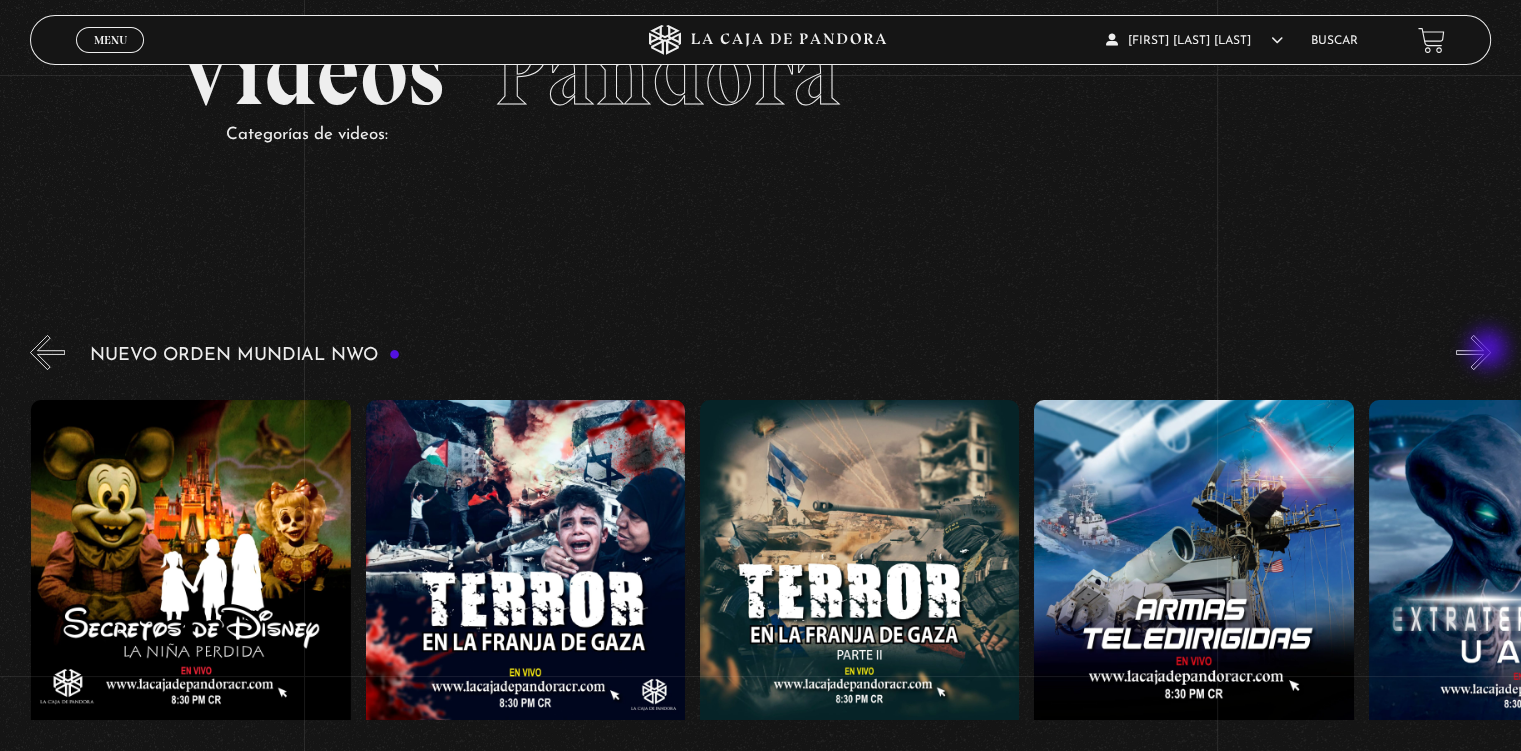 click on "»" at bounding box center [1473, 352] 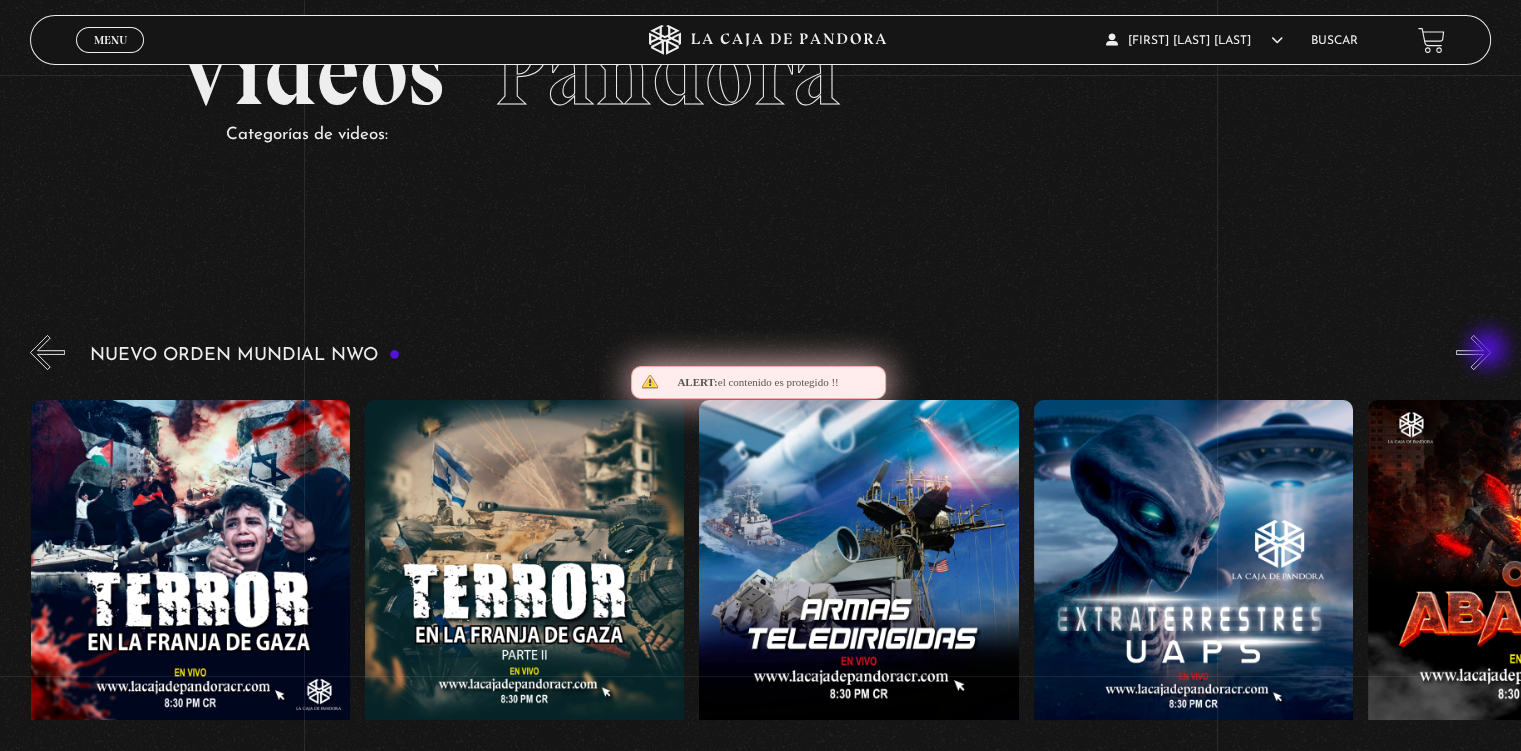 click on "»" at bounding box center [1473, 352] 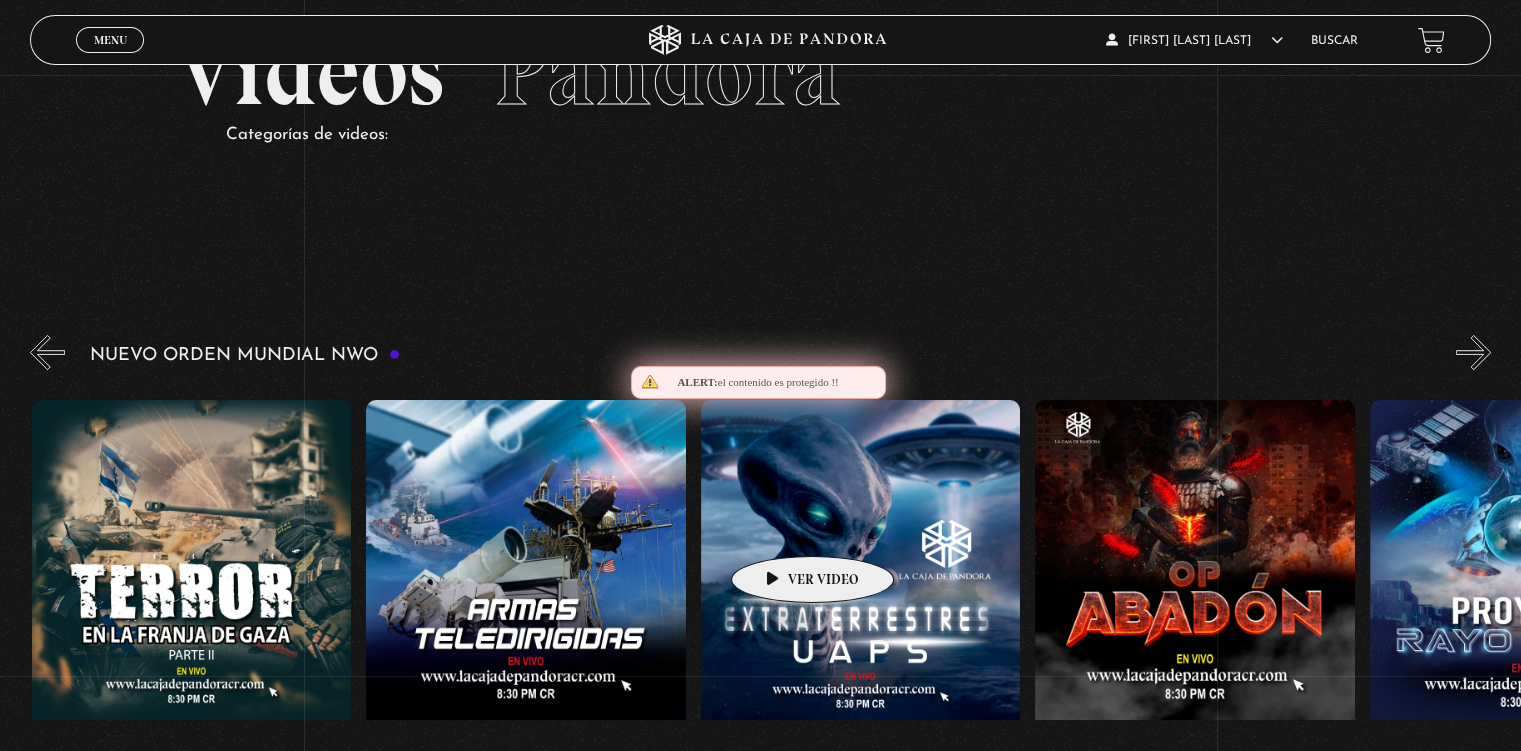 scroll, scrollTop: 0, scrollLeft: 7357, axis: horizontal 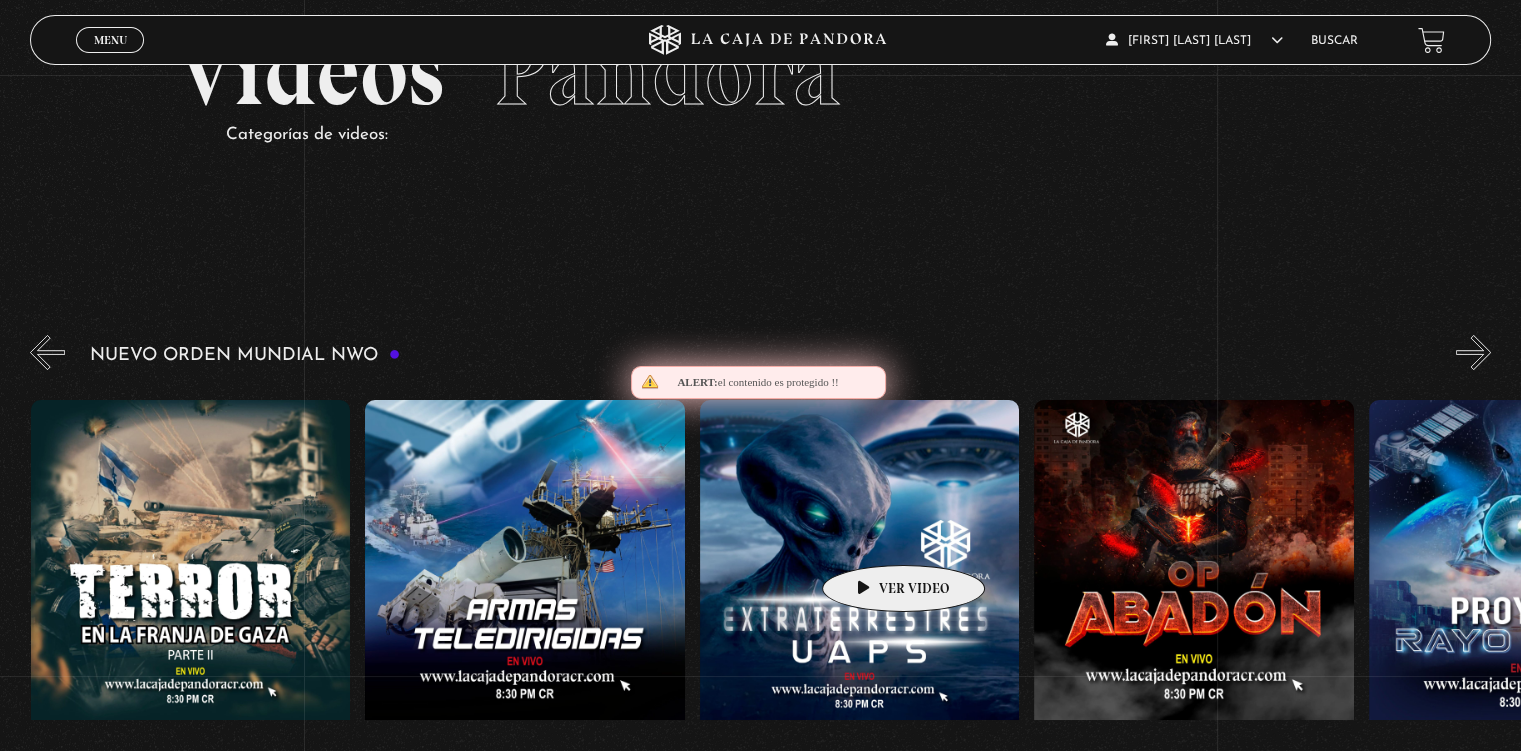 click at bounding box center (859, 580) 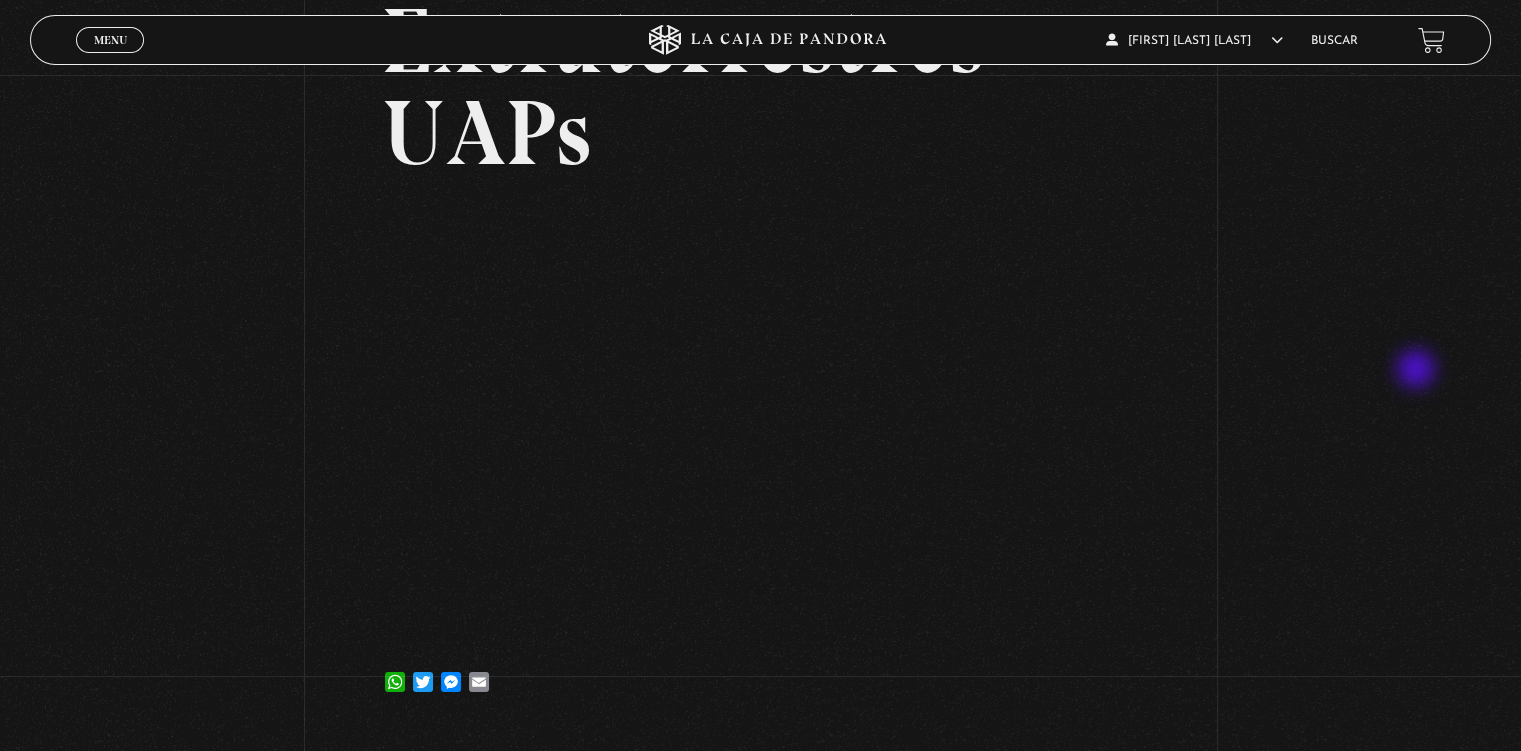 scroll, scrollTop: 200, scrollLeft: 0, axis: vertical 